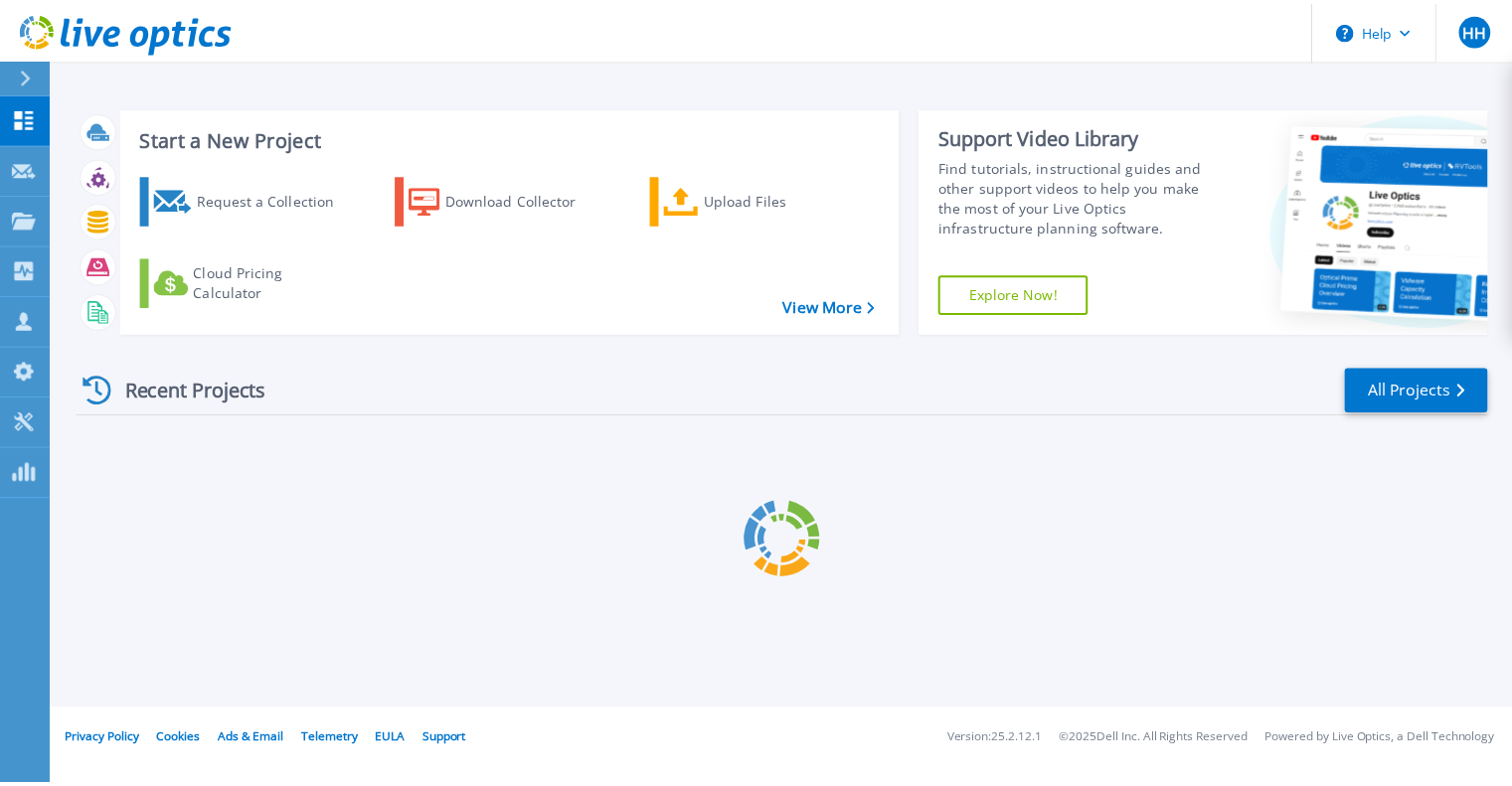 scroll, scrollTop: 0, scrollLeft: 0, axis: both 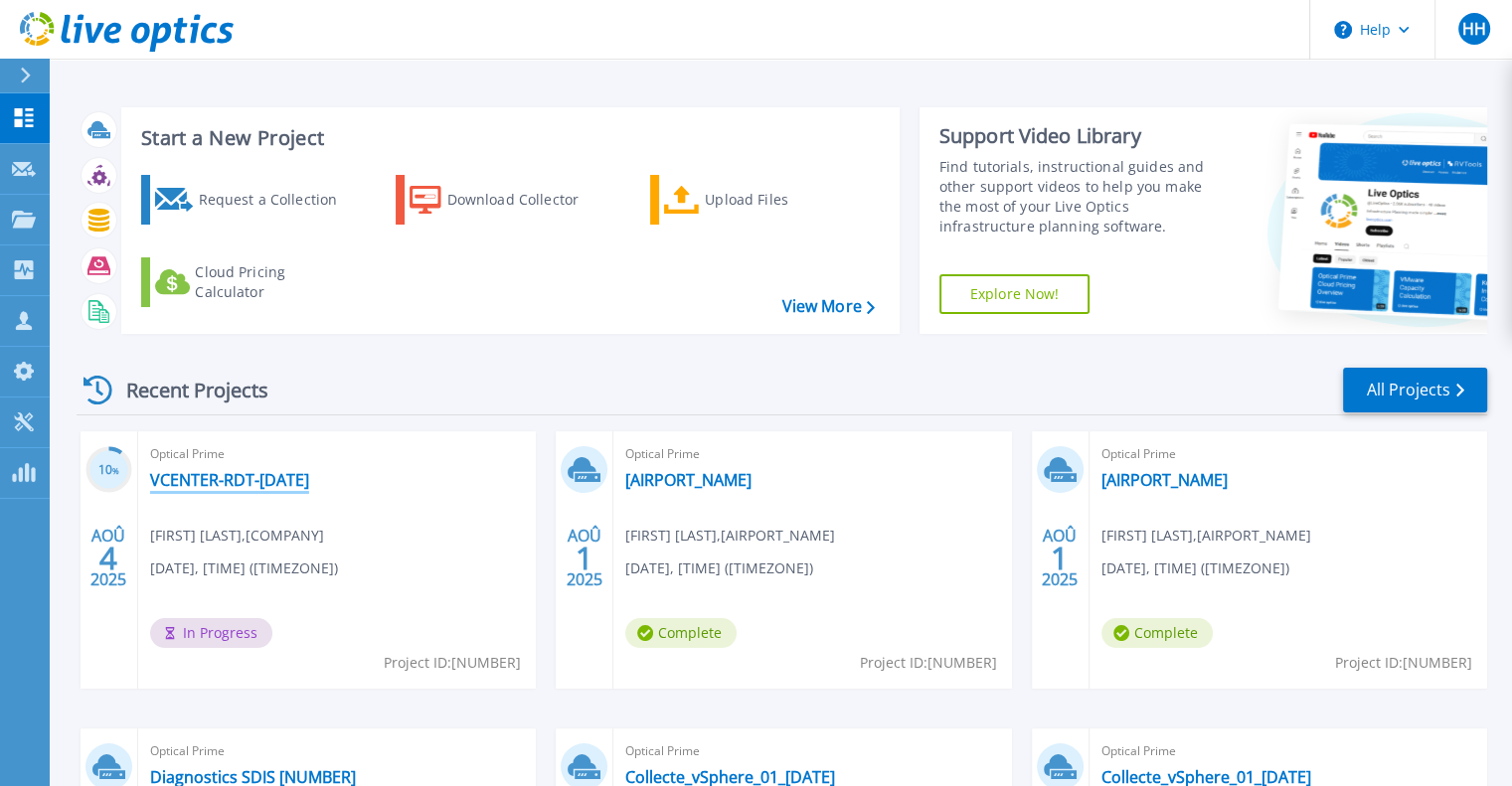 click on "VCENTER-RDT-2025-08-04" at bounding box center (230, 480) 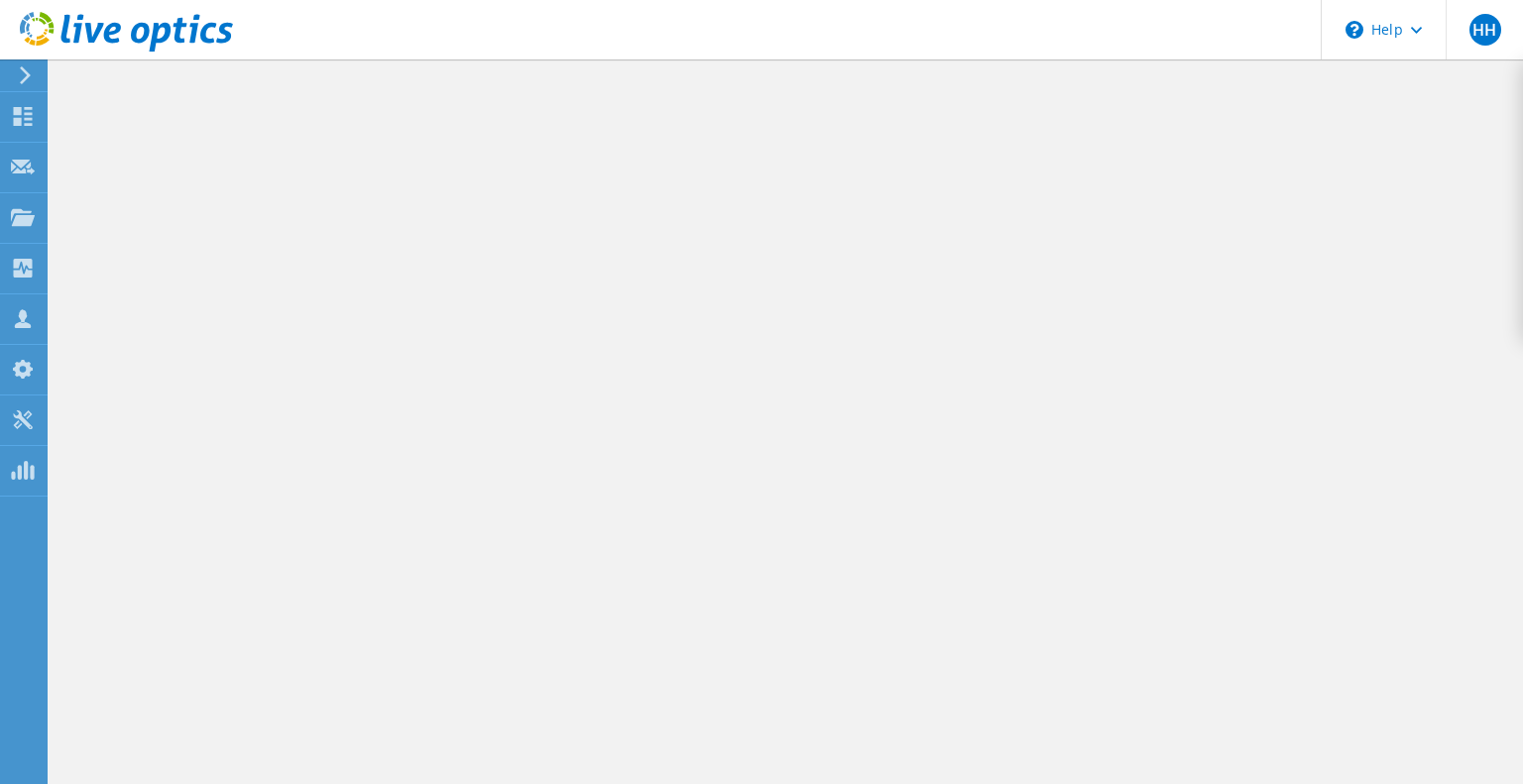 scroll, scrollTop: 0, scrollLeft: 0, axis: both 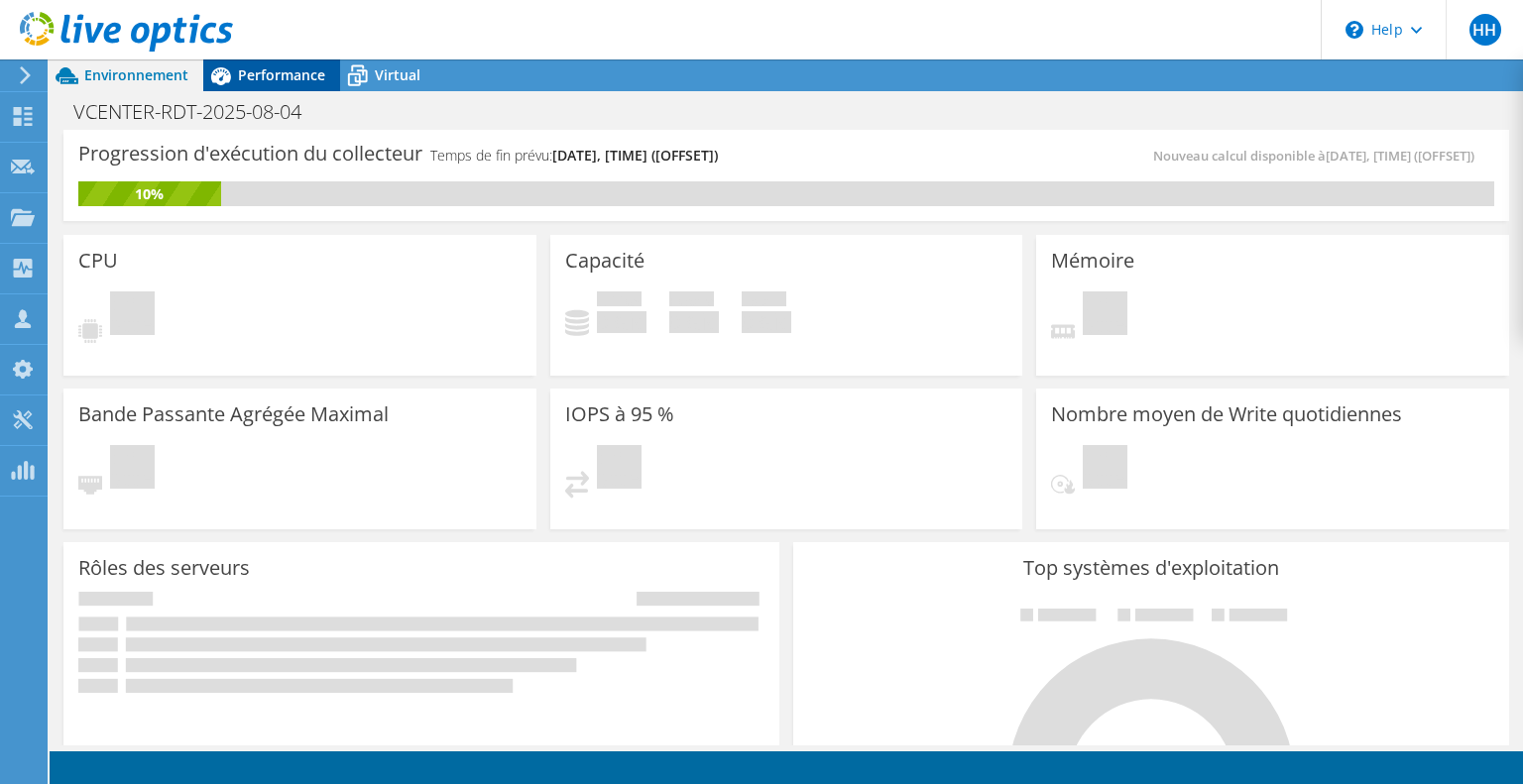 click 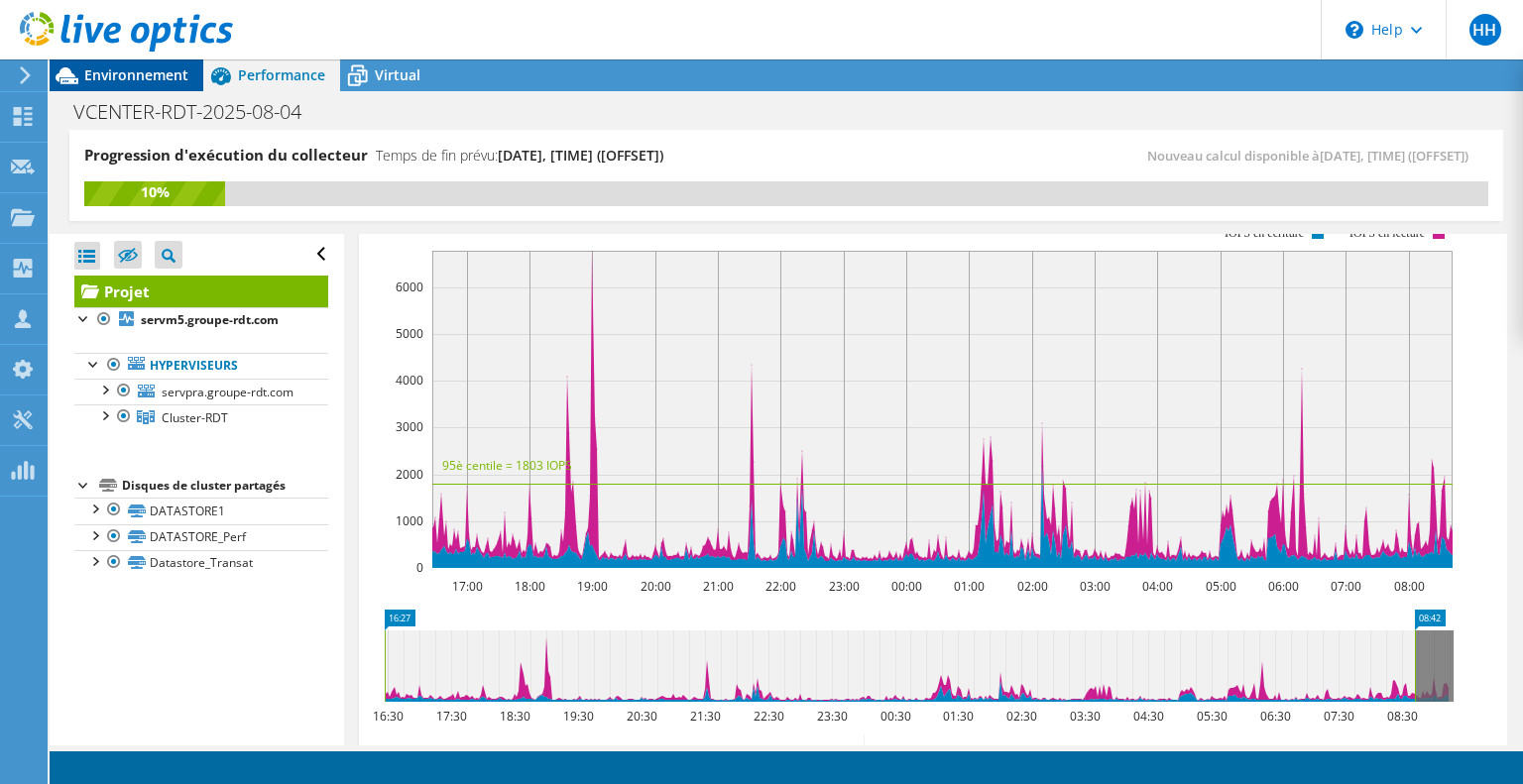 click on "Environnement" at bounding box center [126, 75] 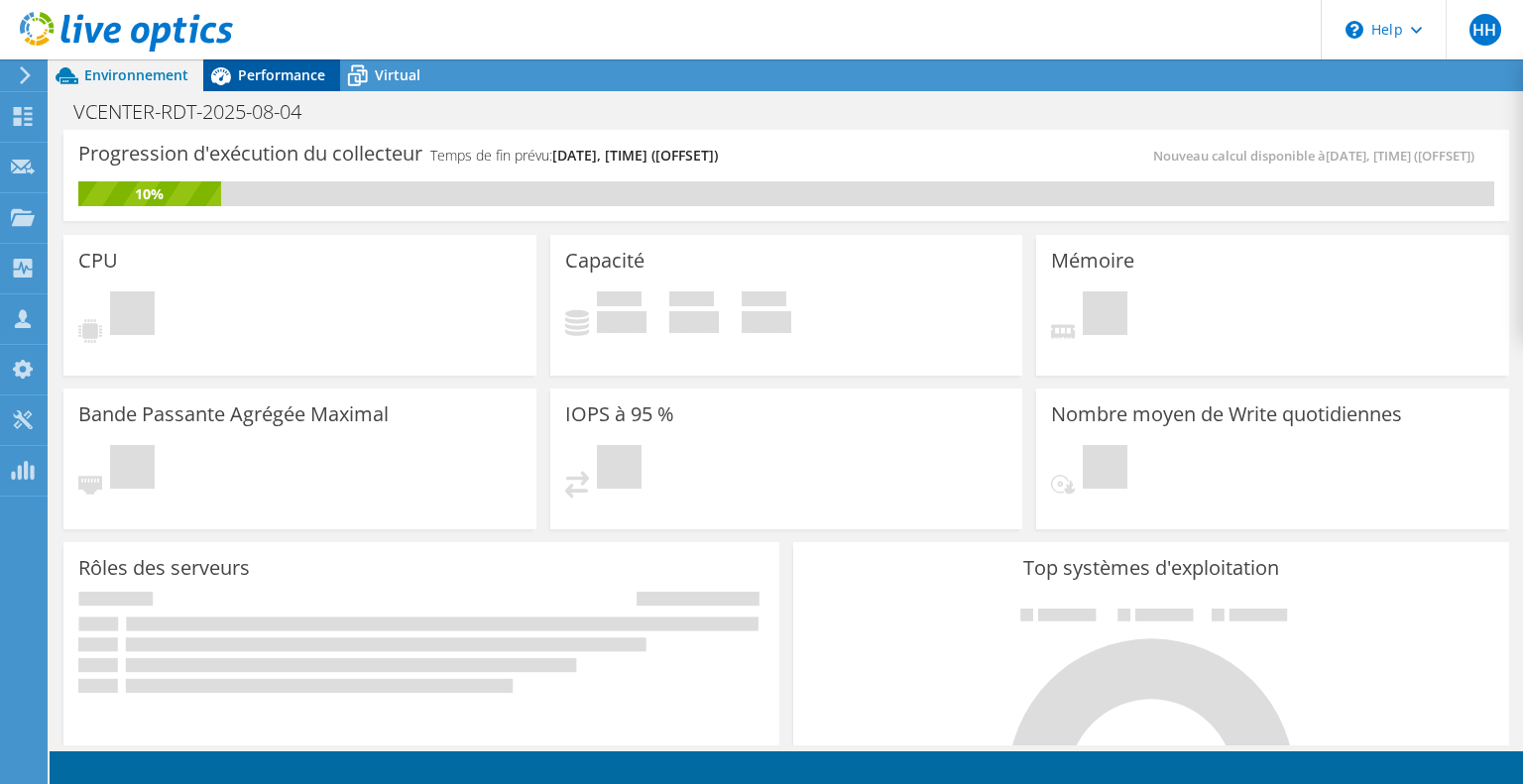 click on "Performance" at bounding box center (282, 74) 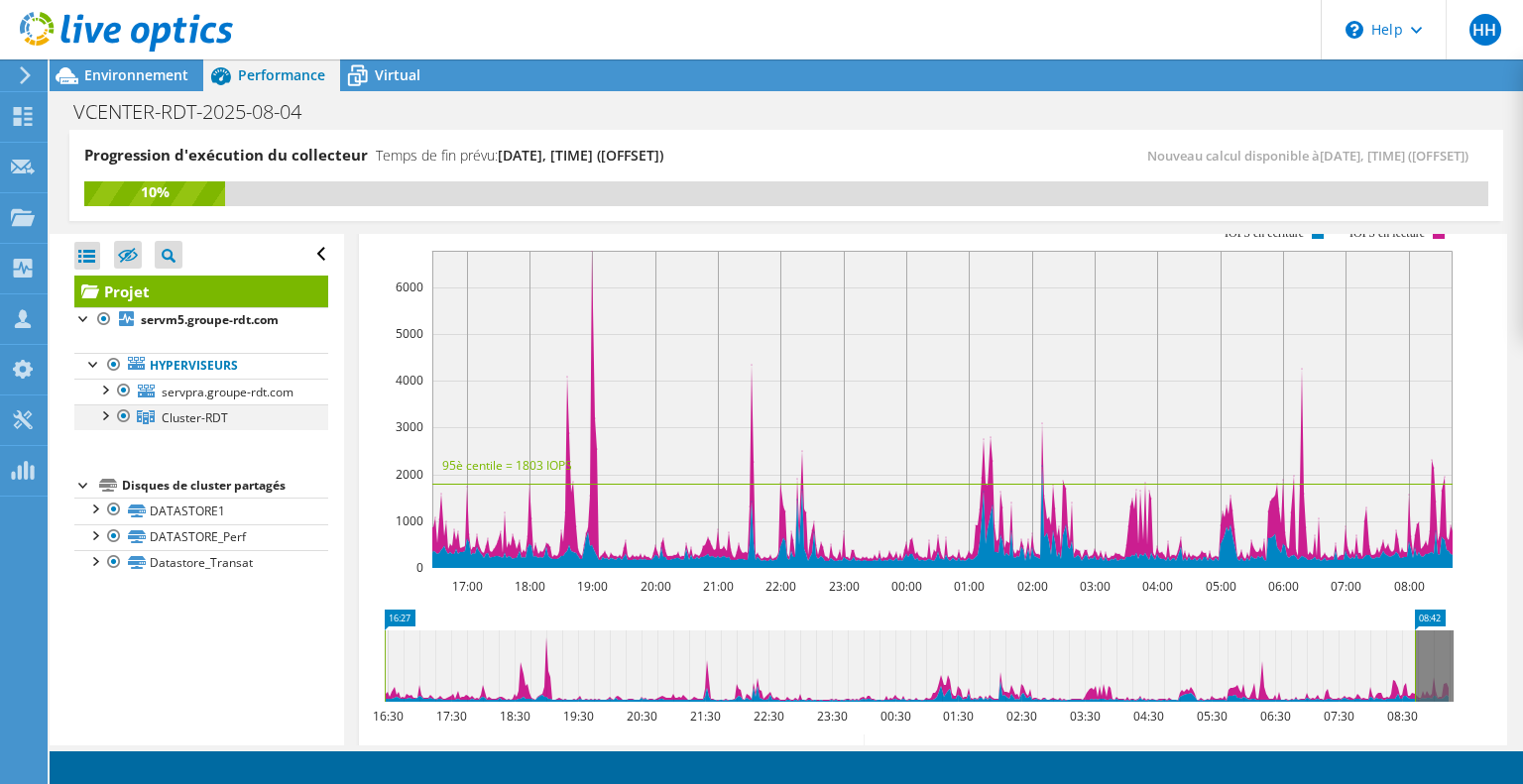 click at bounding box center [104, 414] 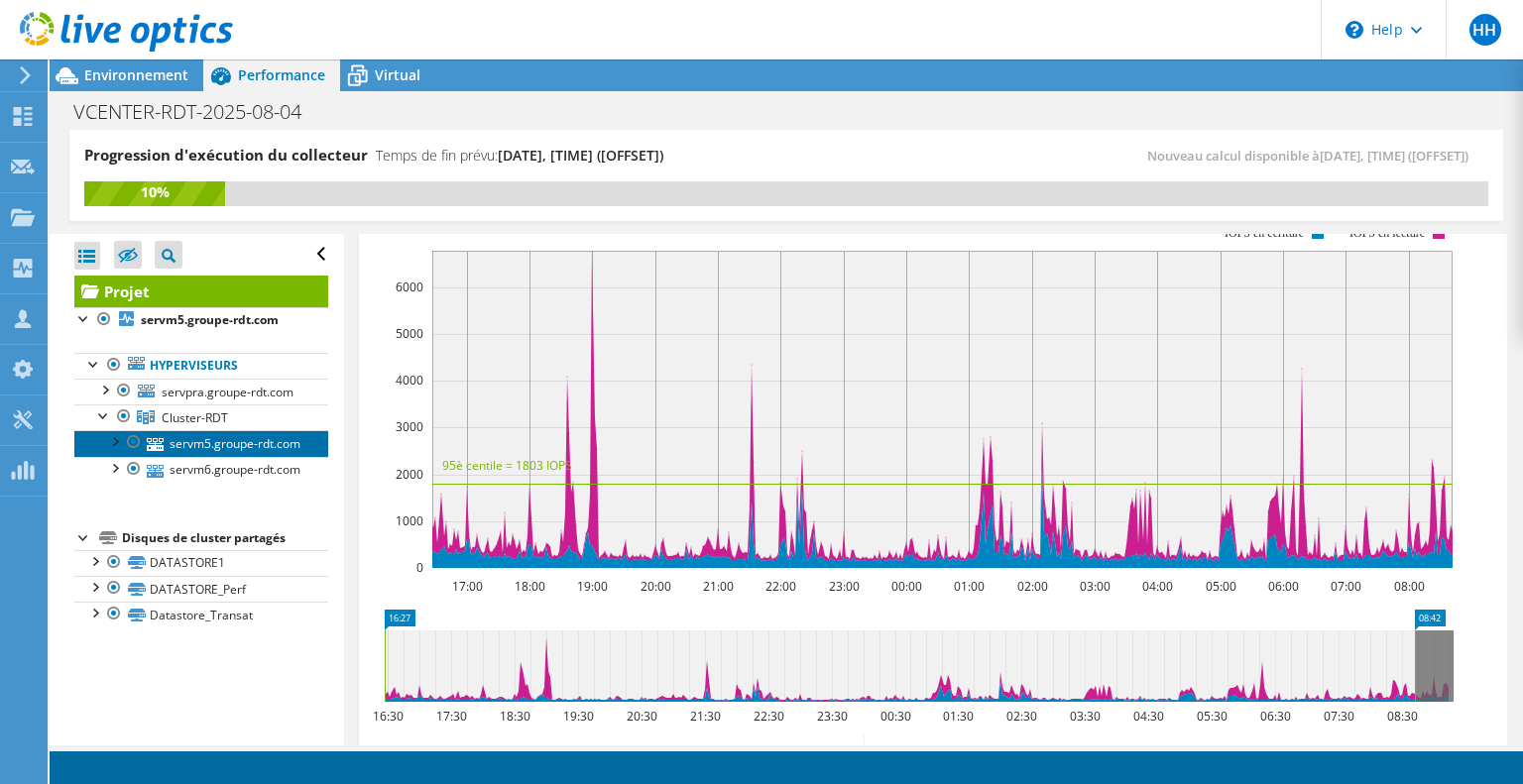 click on "servm5.groupe-rdt.com" at bounding box center [201, 443] 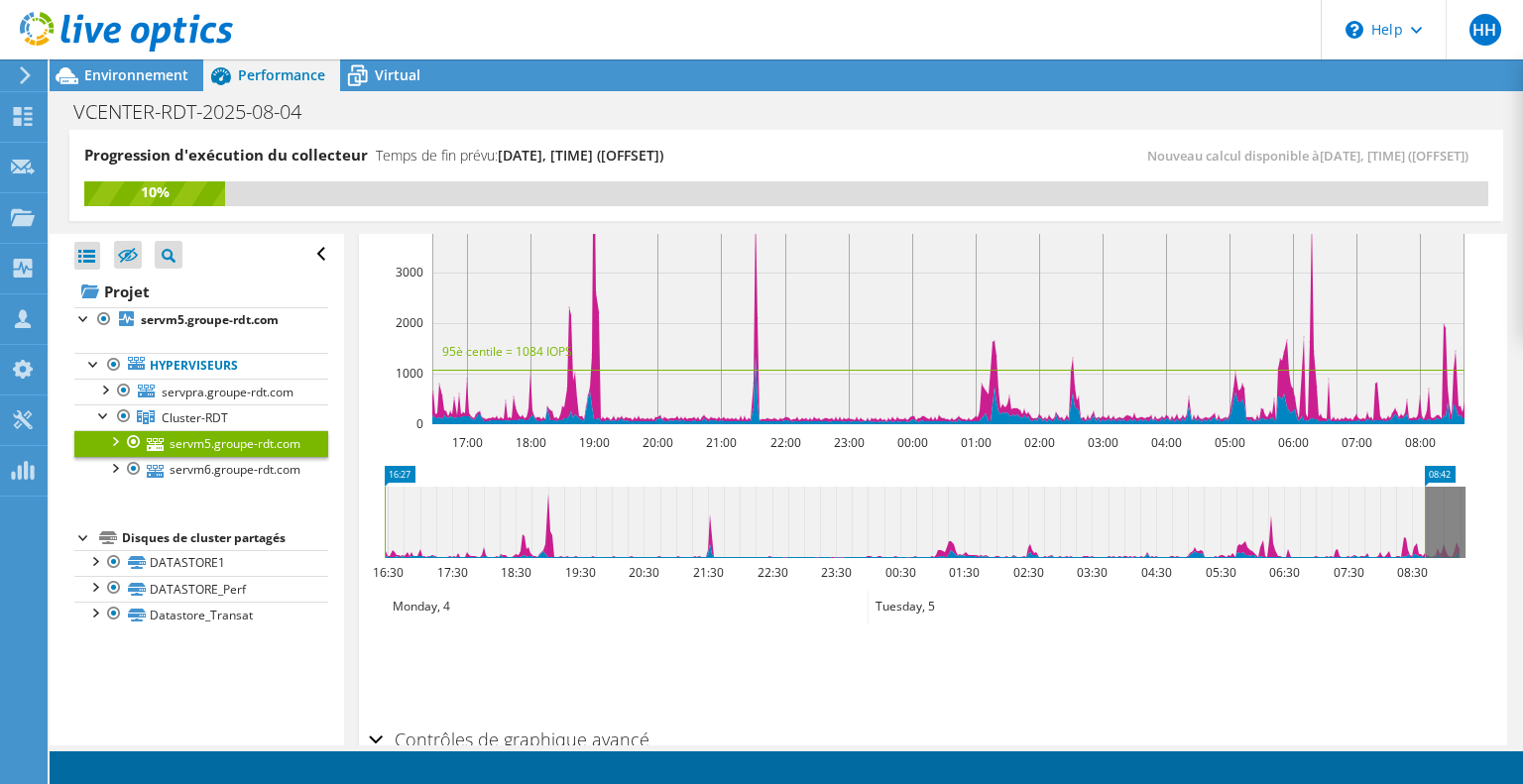scroll, scrollTop: 642, scrollLeft: 0, axis: vertical 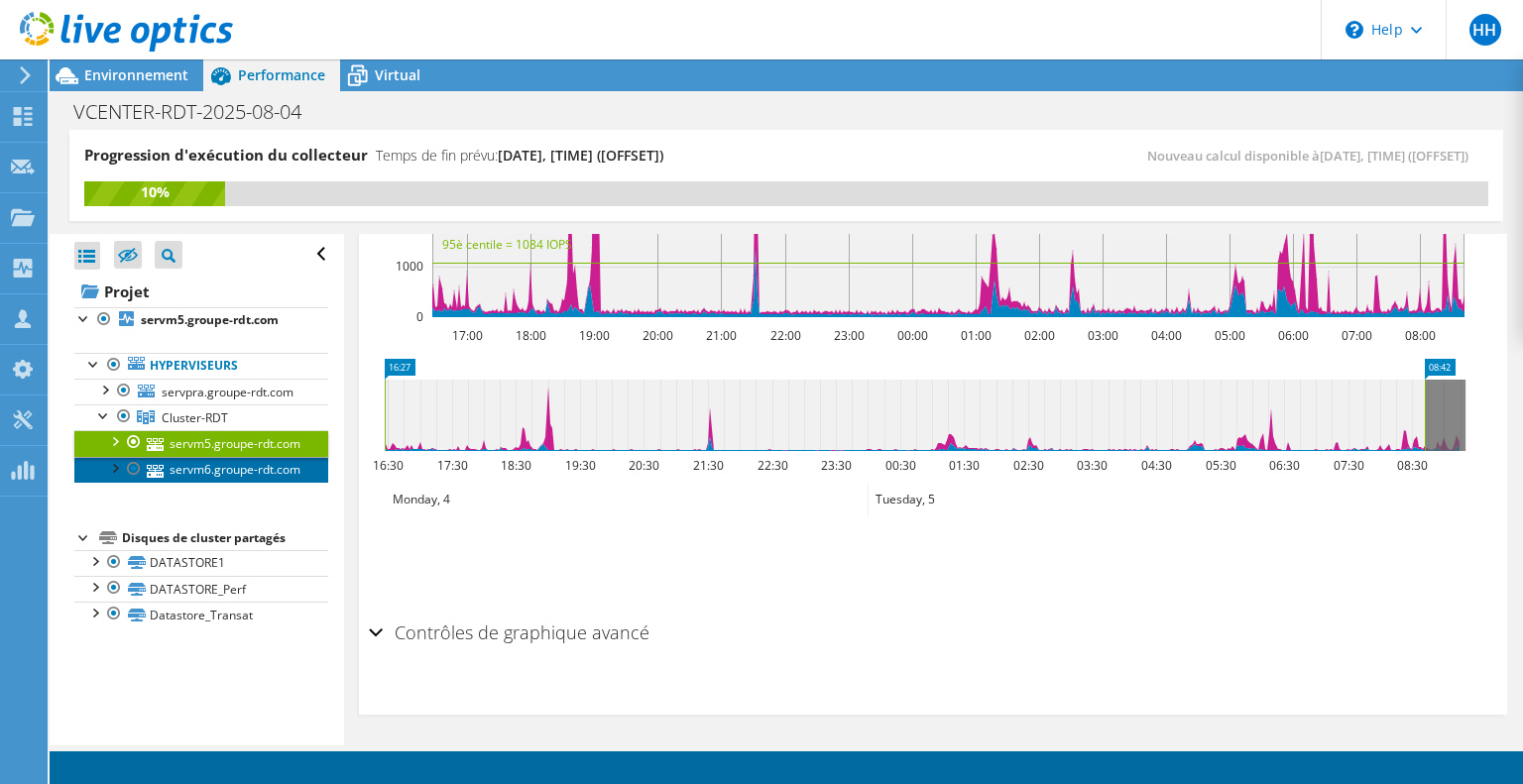 click on "servm6.groupe-rdt.com" at bounding box center (201, 470) 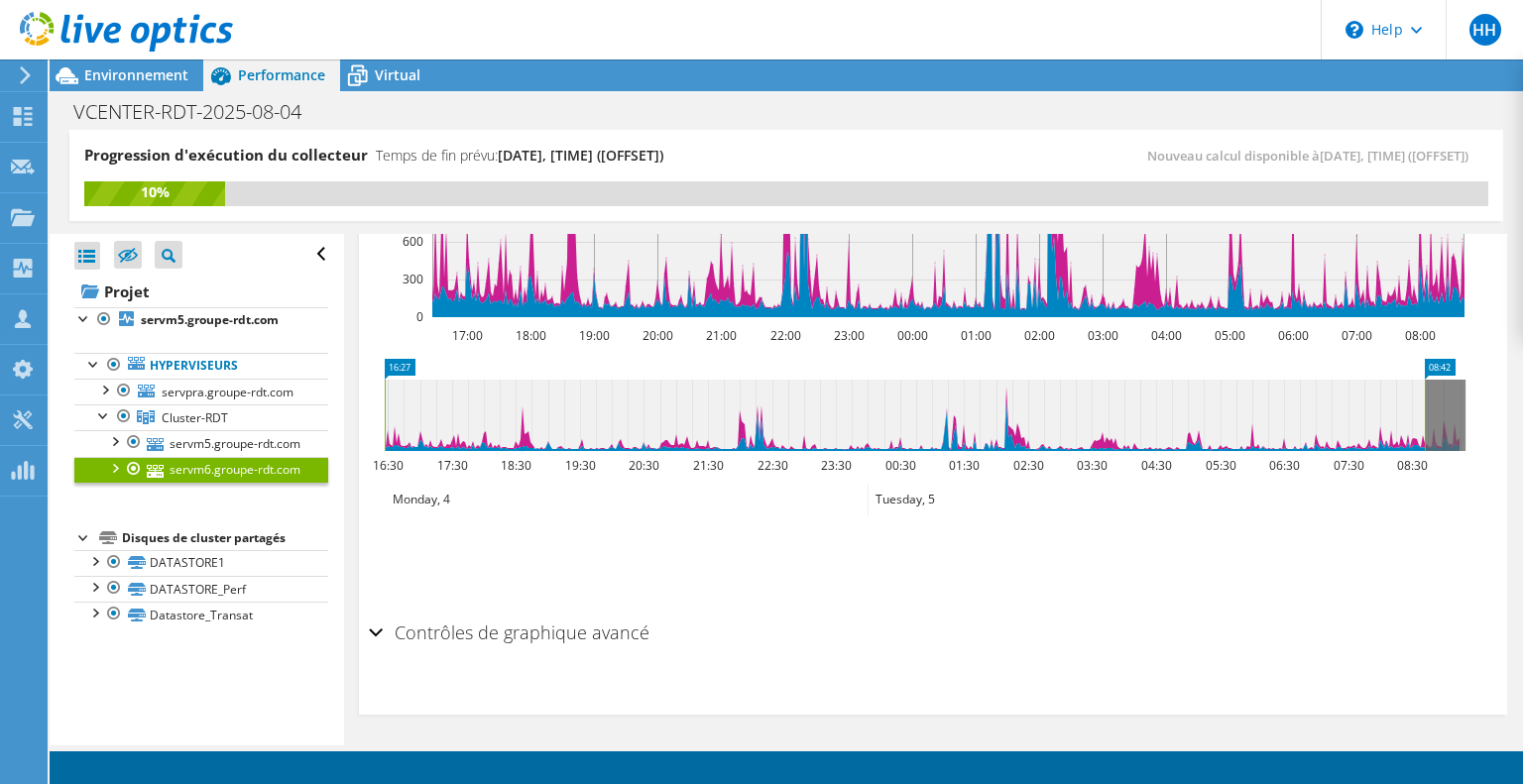 click on "Contrôles de graphique avancé" at bounding box center [509, 632] 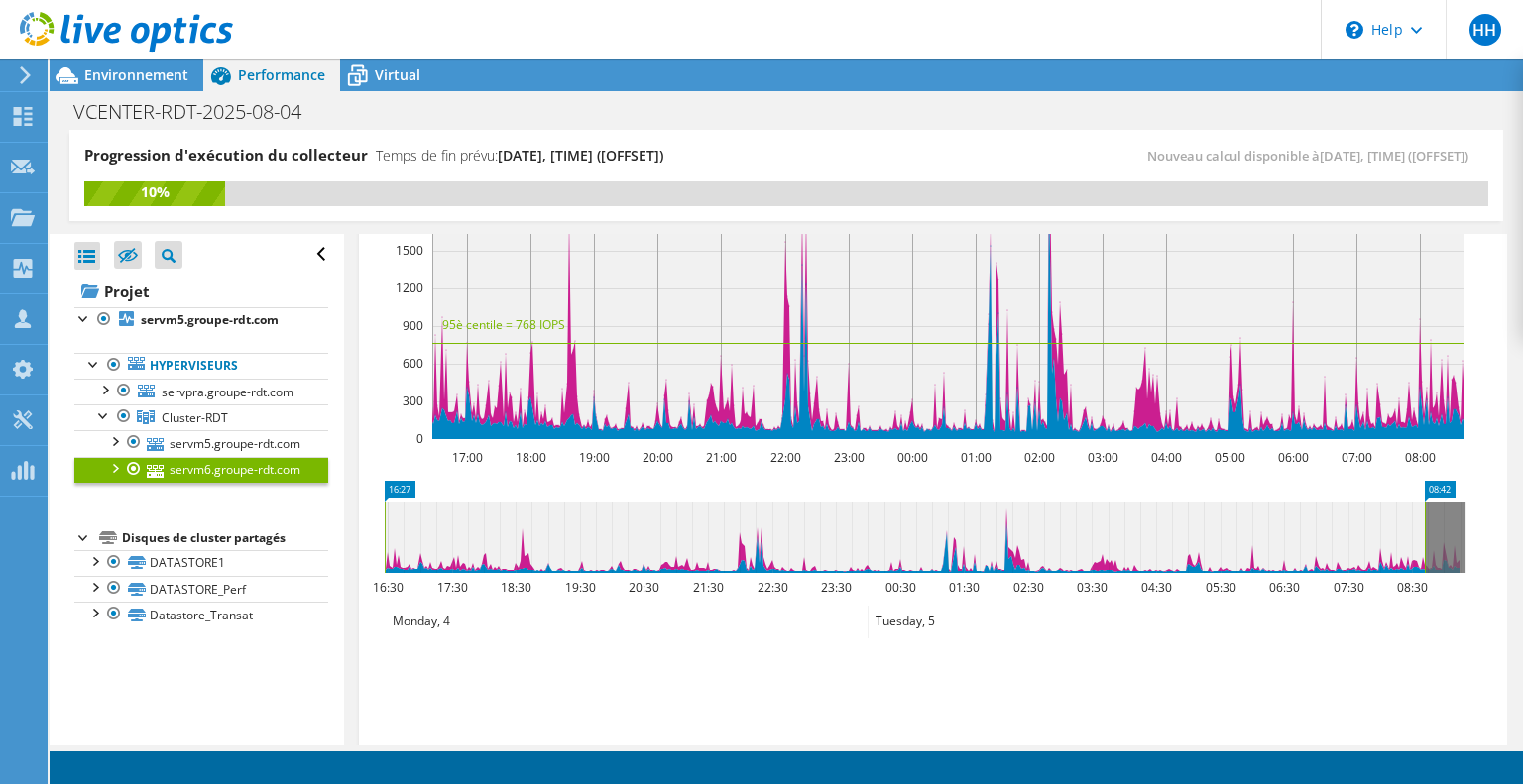 scroll, scrollTop: 324, scrollLeft: 0, axis: vertical 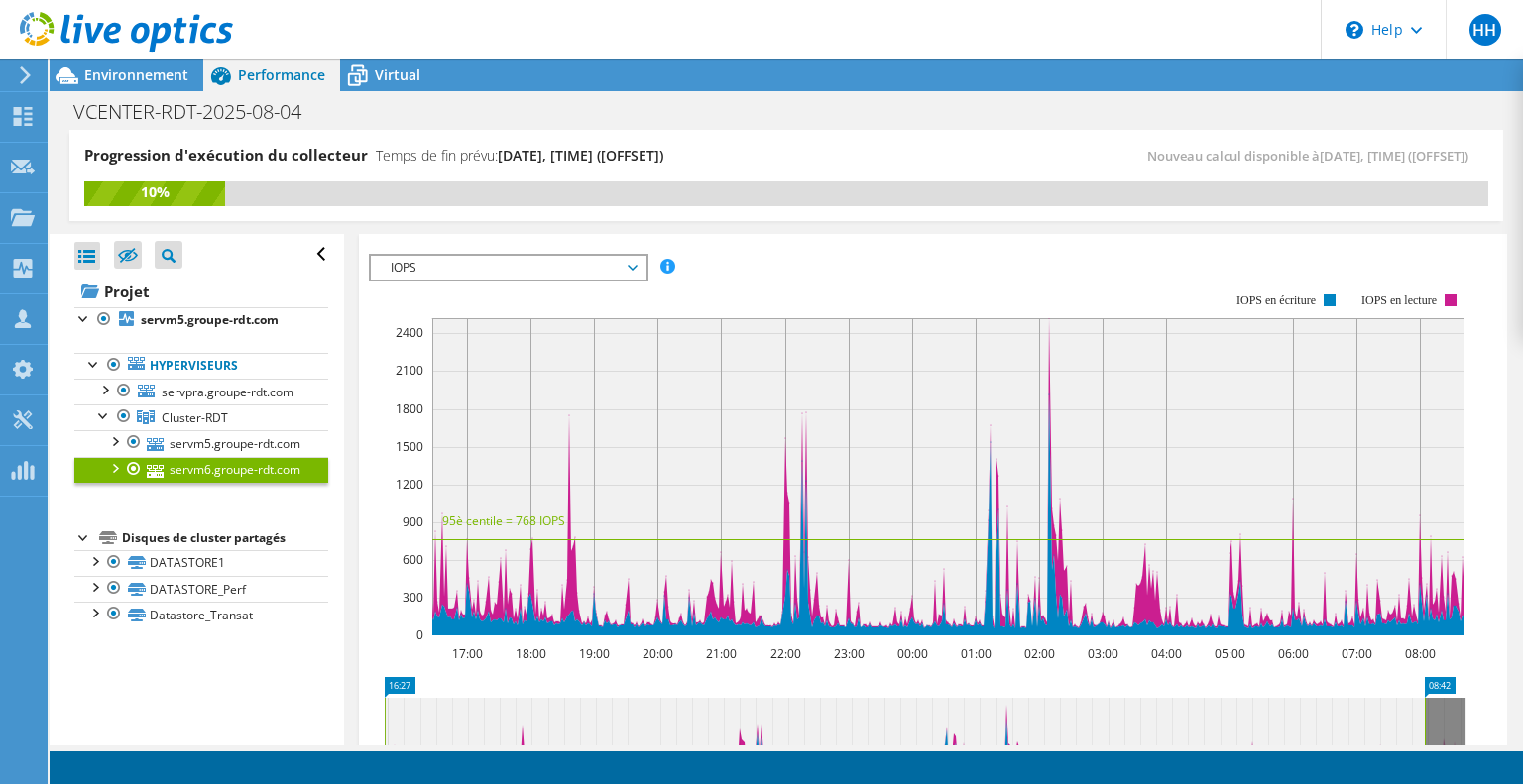 click on "IOPS" at bounding box center [508, 268] 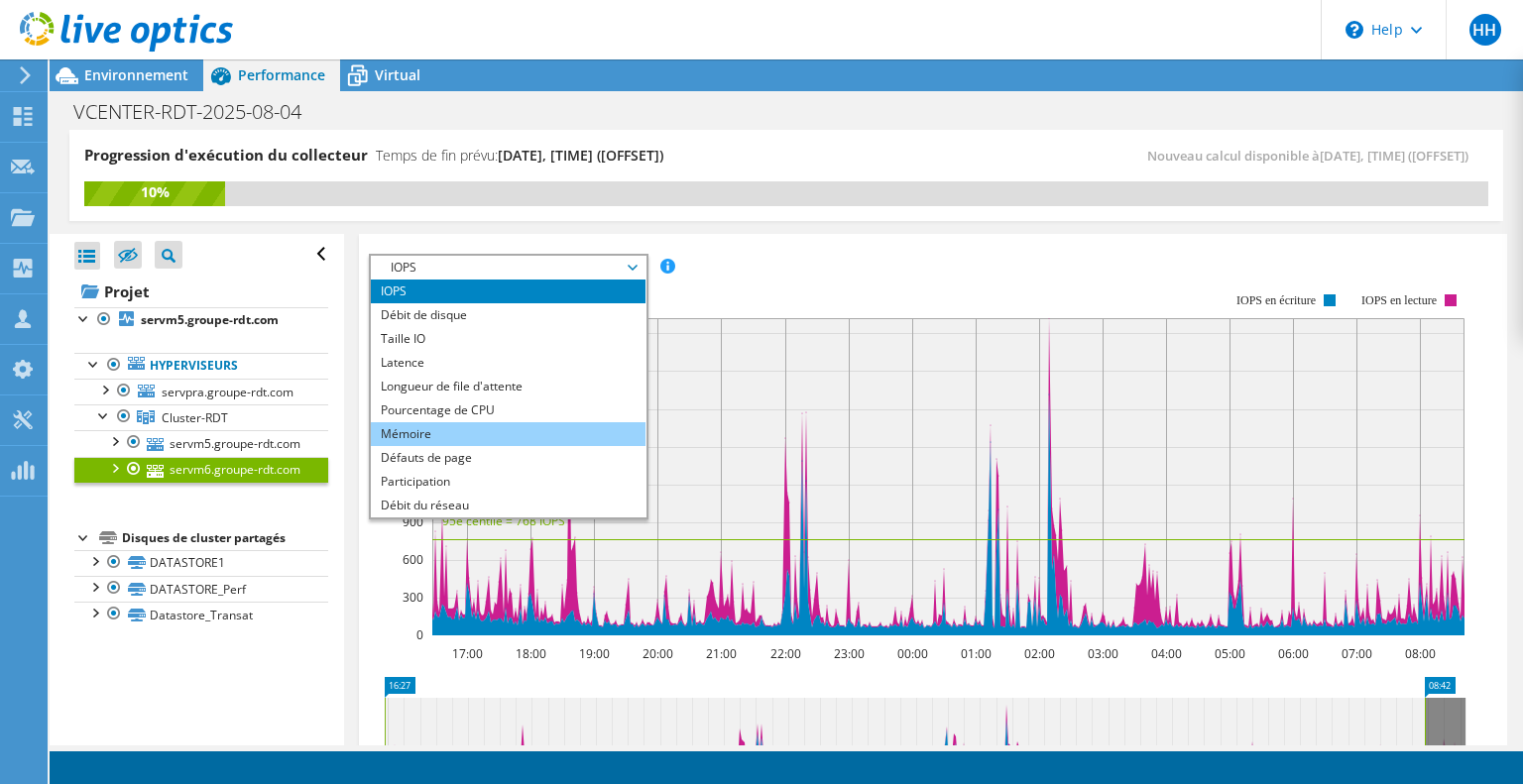 click on "Mémoire" at bounding box center (508, 434) 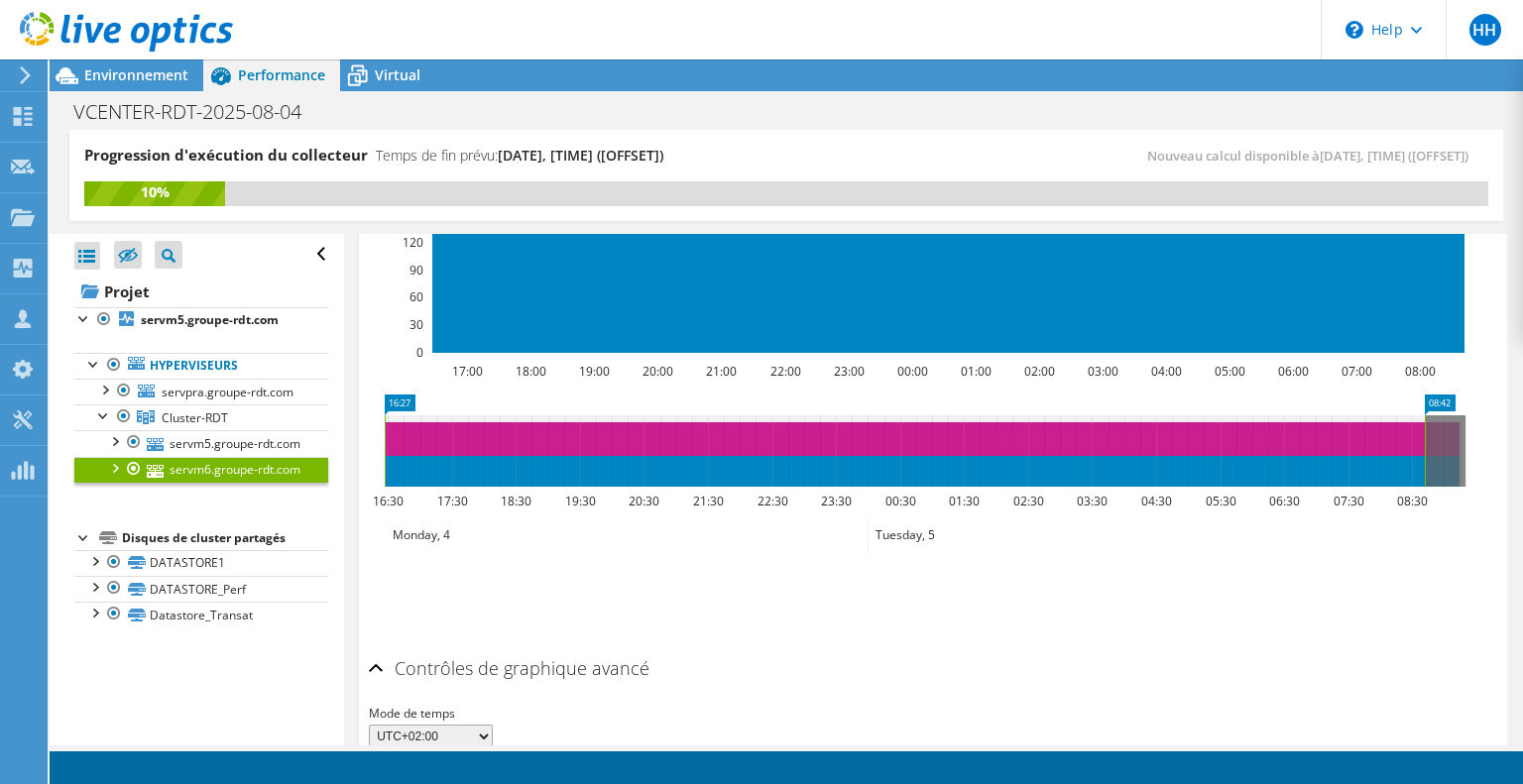 scroll, scrollTop: 522, scrollLeft: 0, axis: vertical 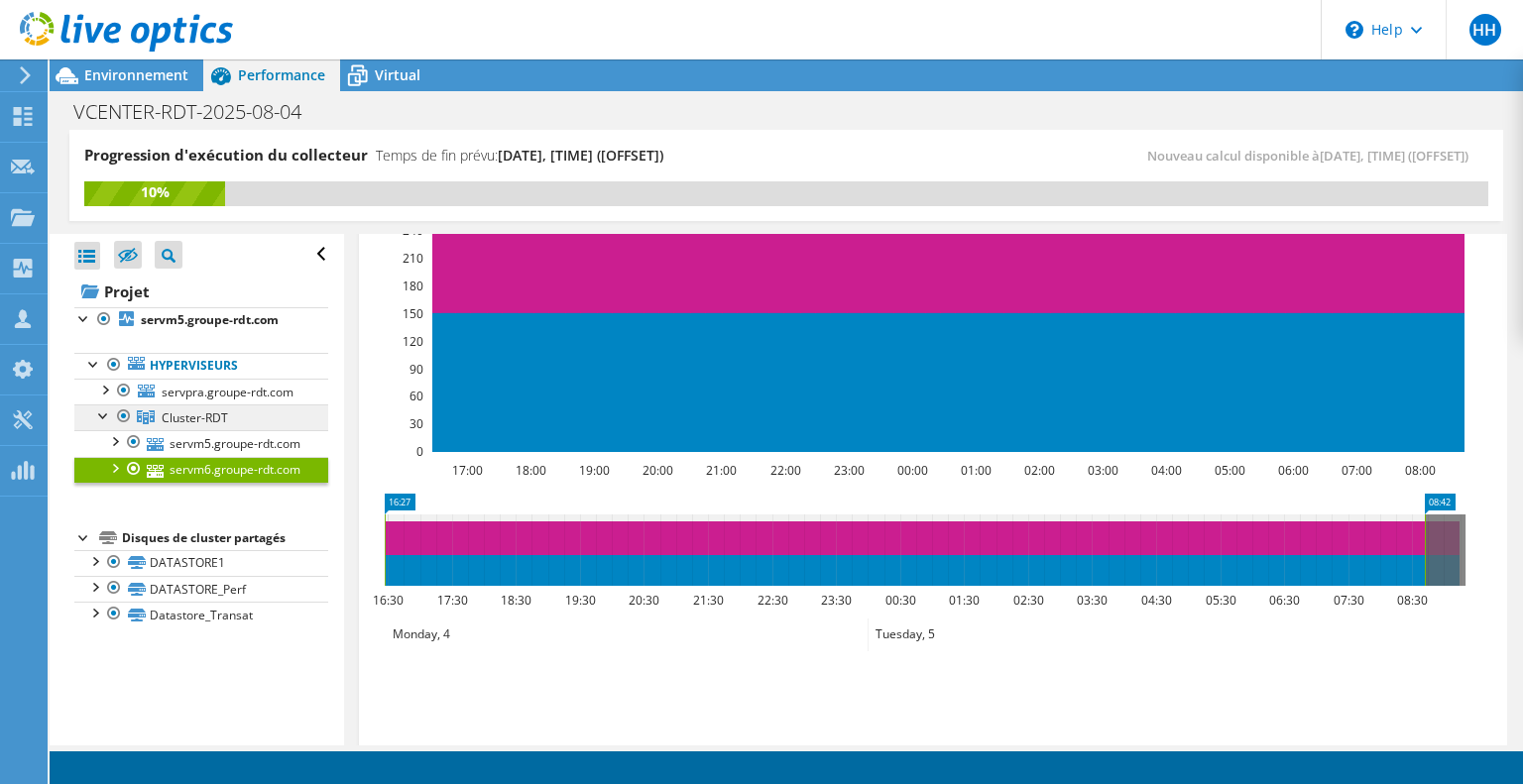 click on "Cluster-RDT" at bounding box center (201, 417) 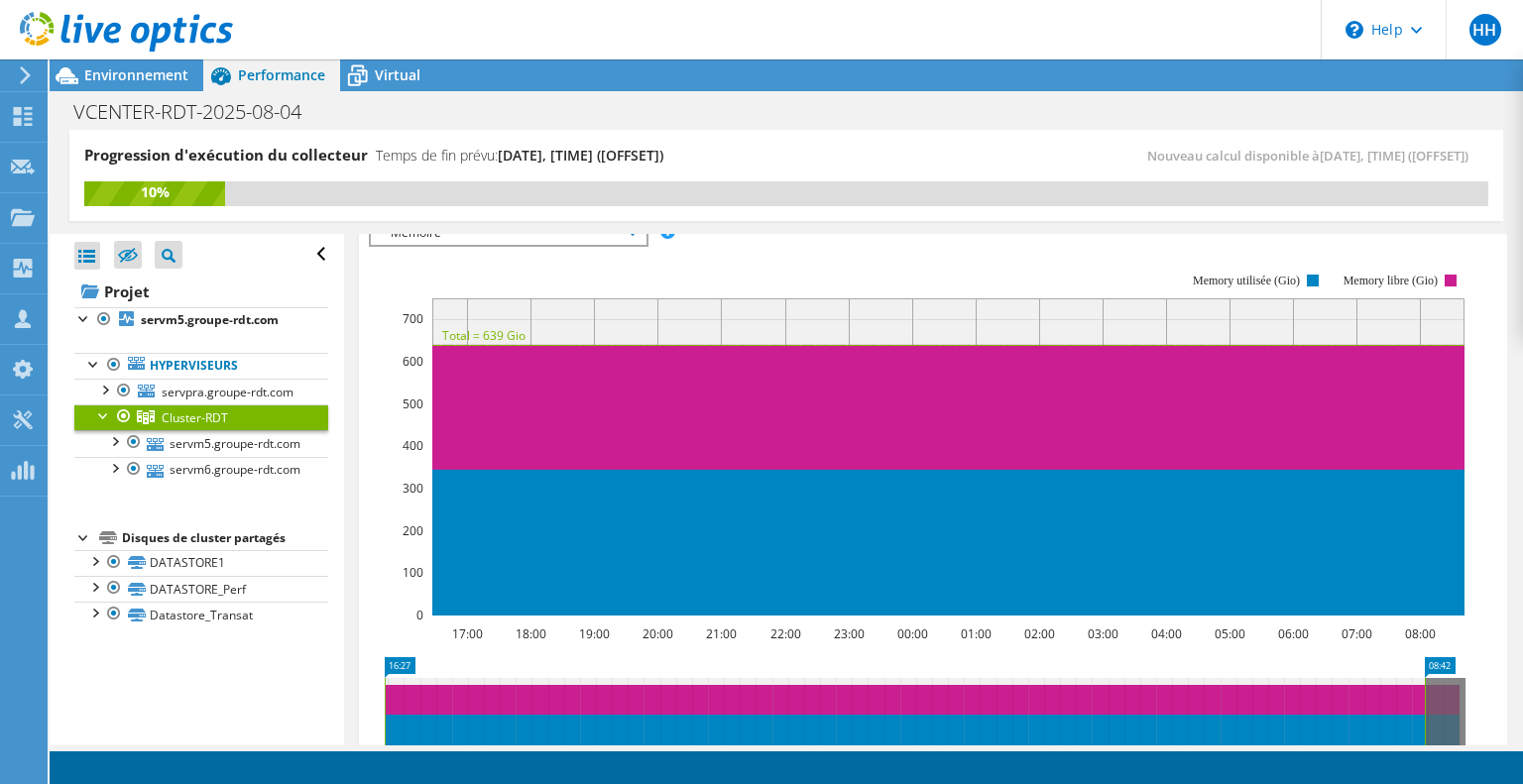 scroll, scrollTop: 324, scrollLeft: 0, axis: vertical 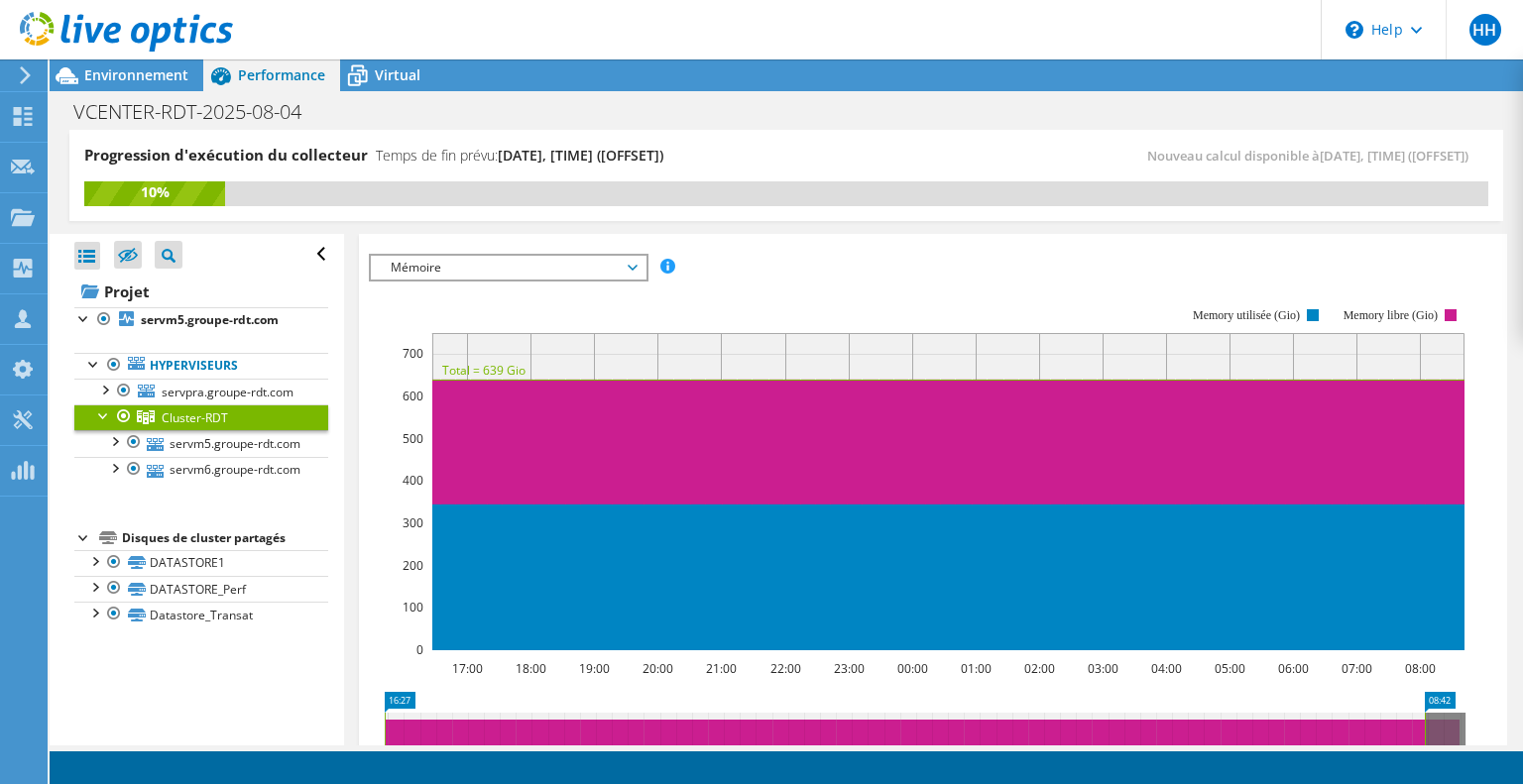 click on "Mémoire" at bounding box center (508, 268) 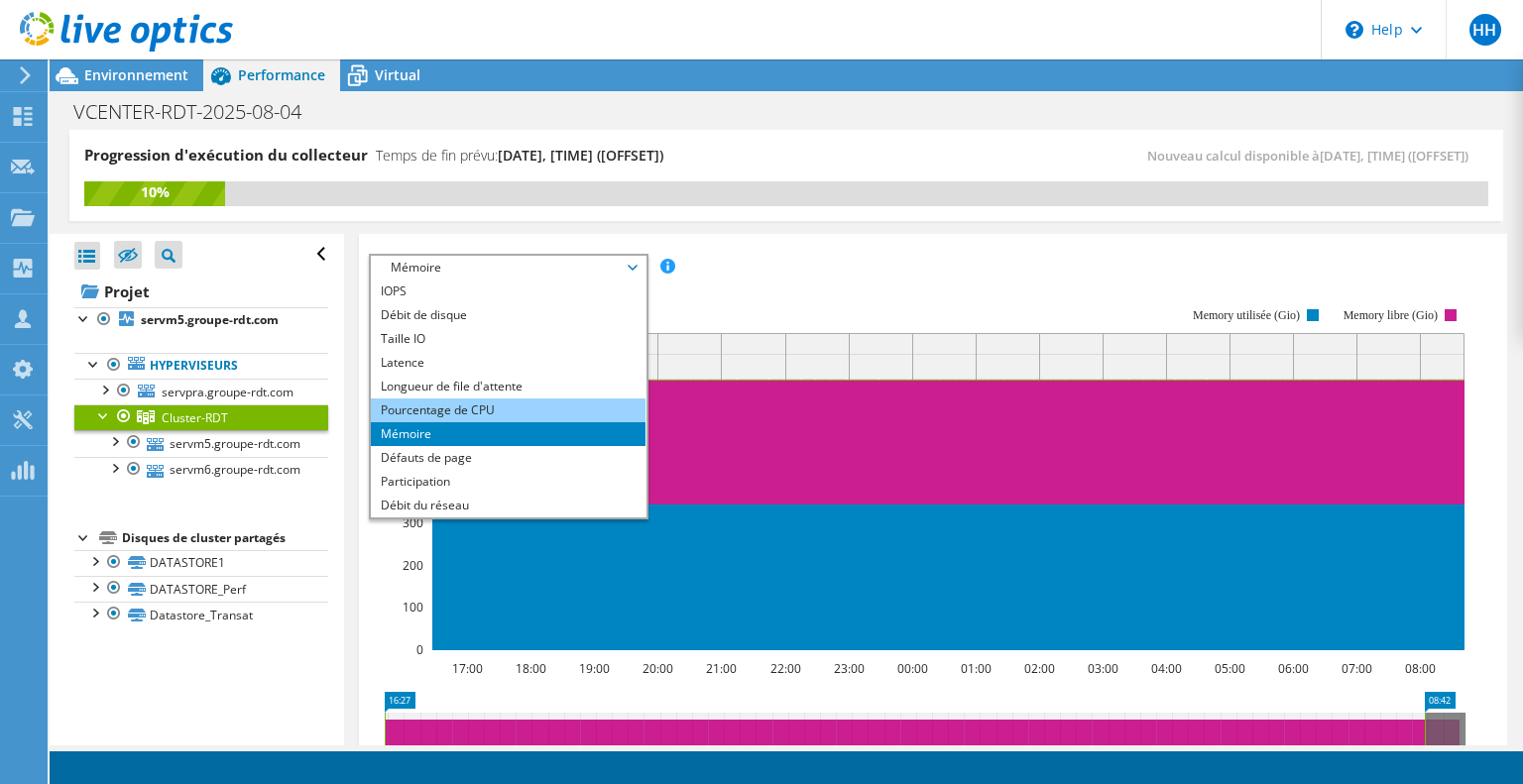 click on "Pourcentage de CPU" at bounding box center [508, 410] 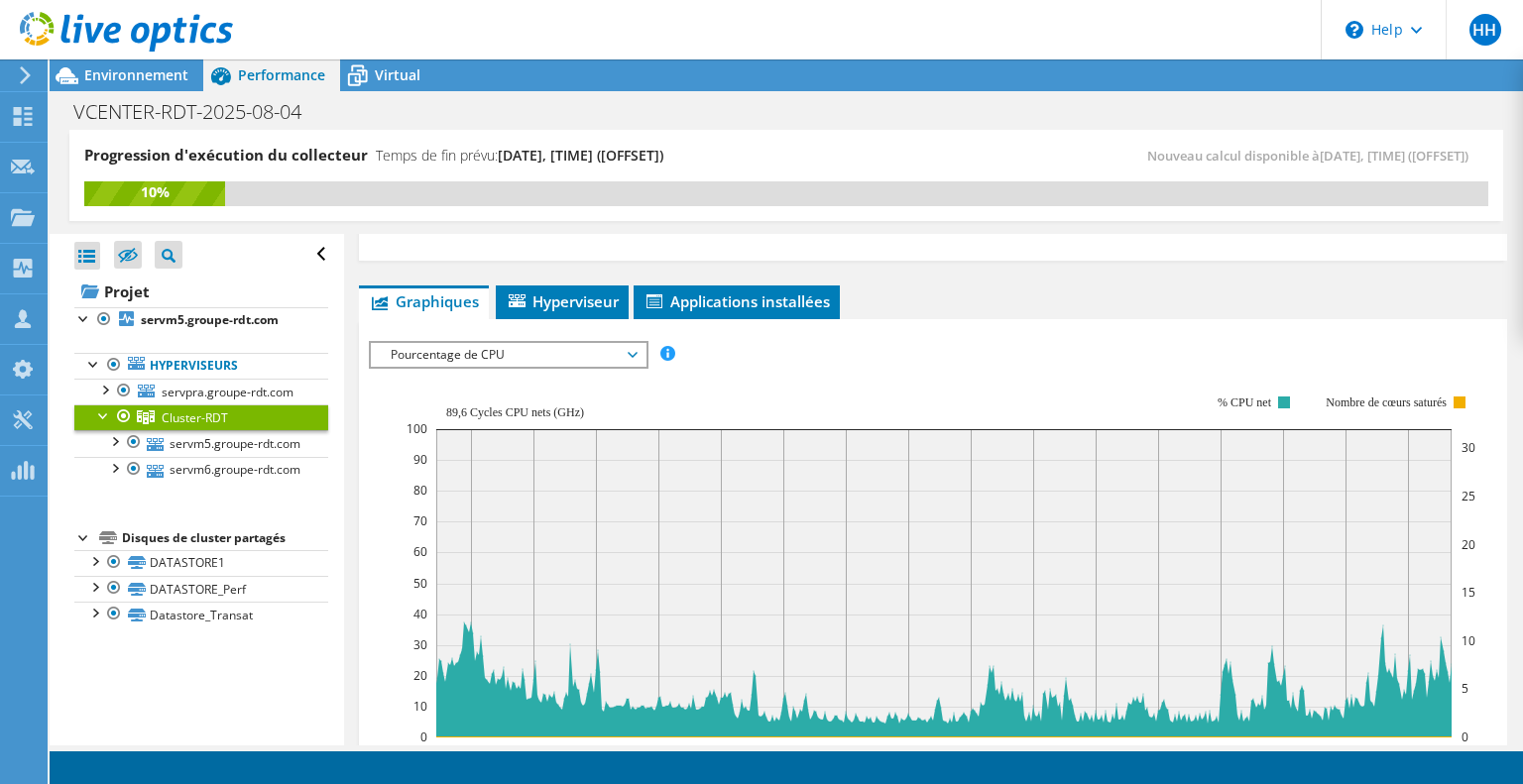 scroll, scrollTop: 225, scrollLeft: 0, axis: vertical 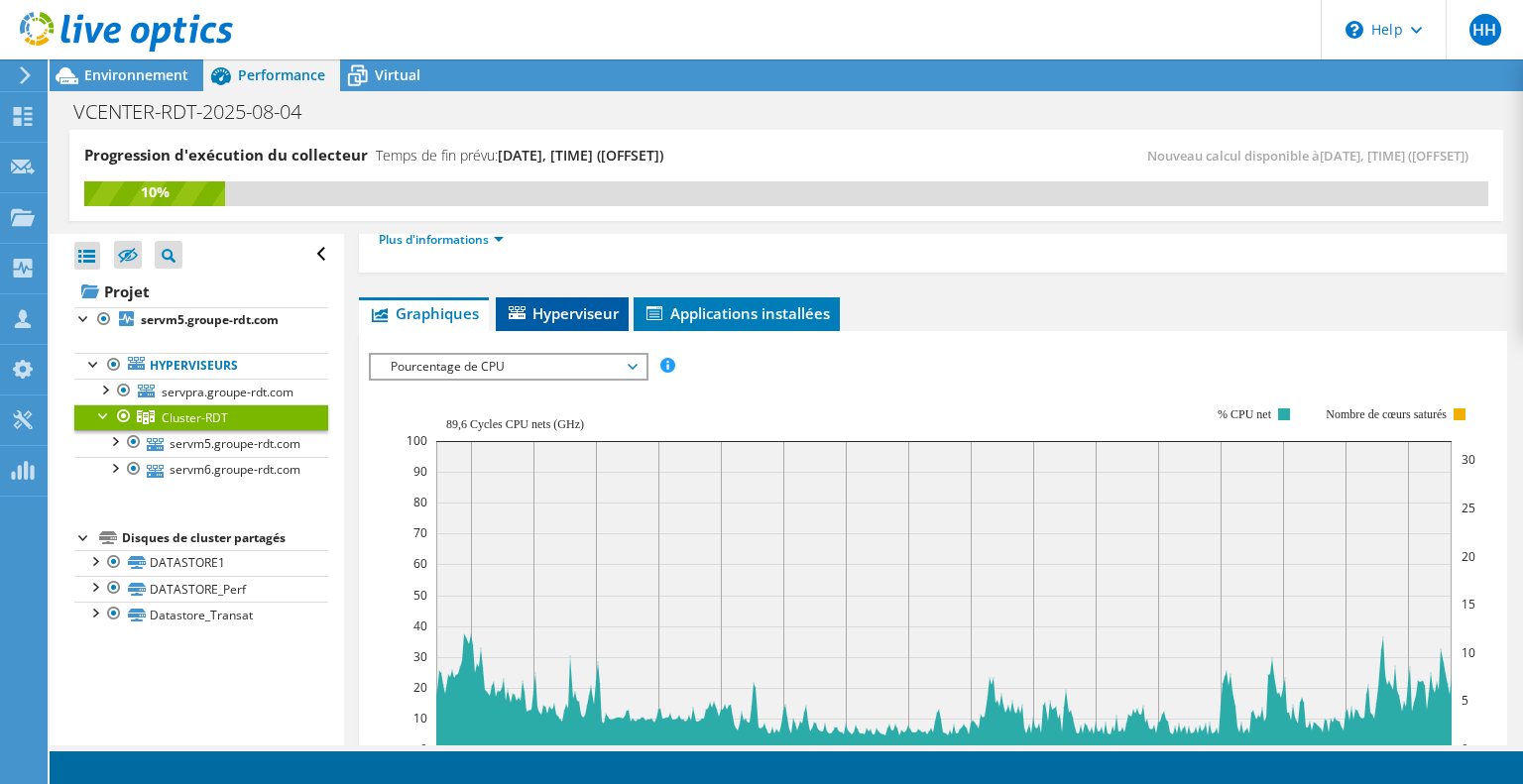 click on "Hyperviseur" at bounding box center (562, 313) 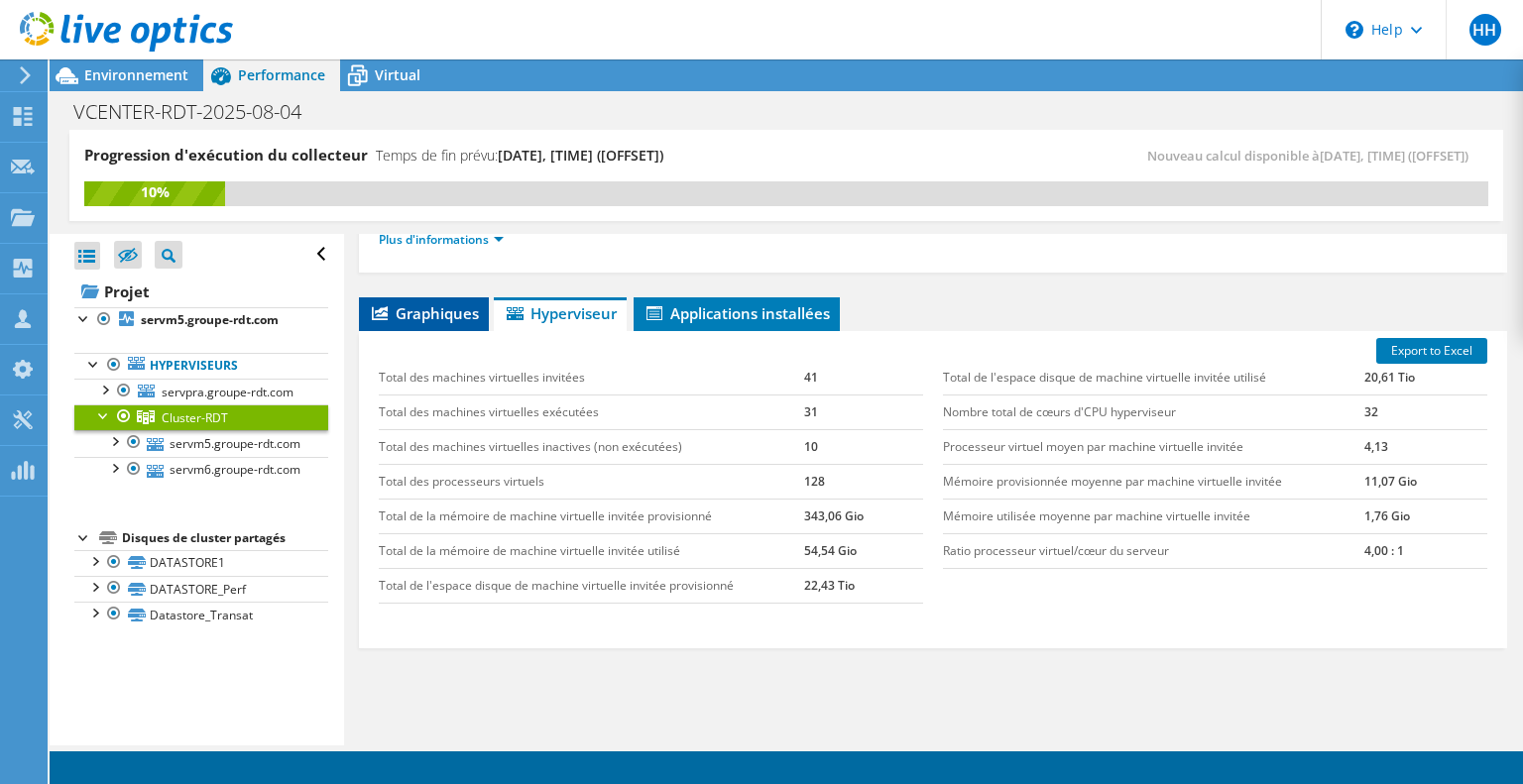 click on "Graphiques" at bounding box center [423, 313] 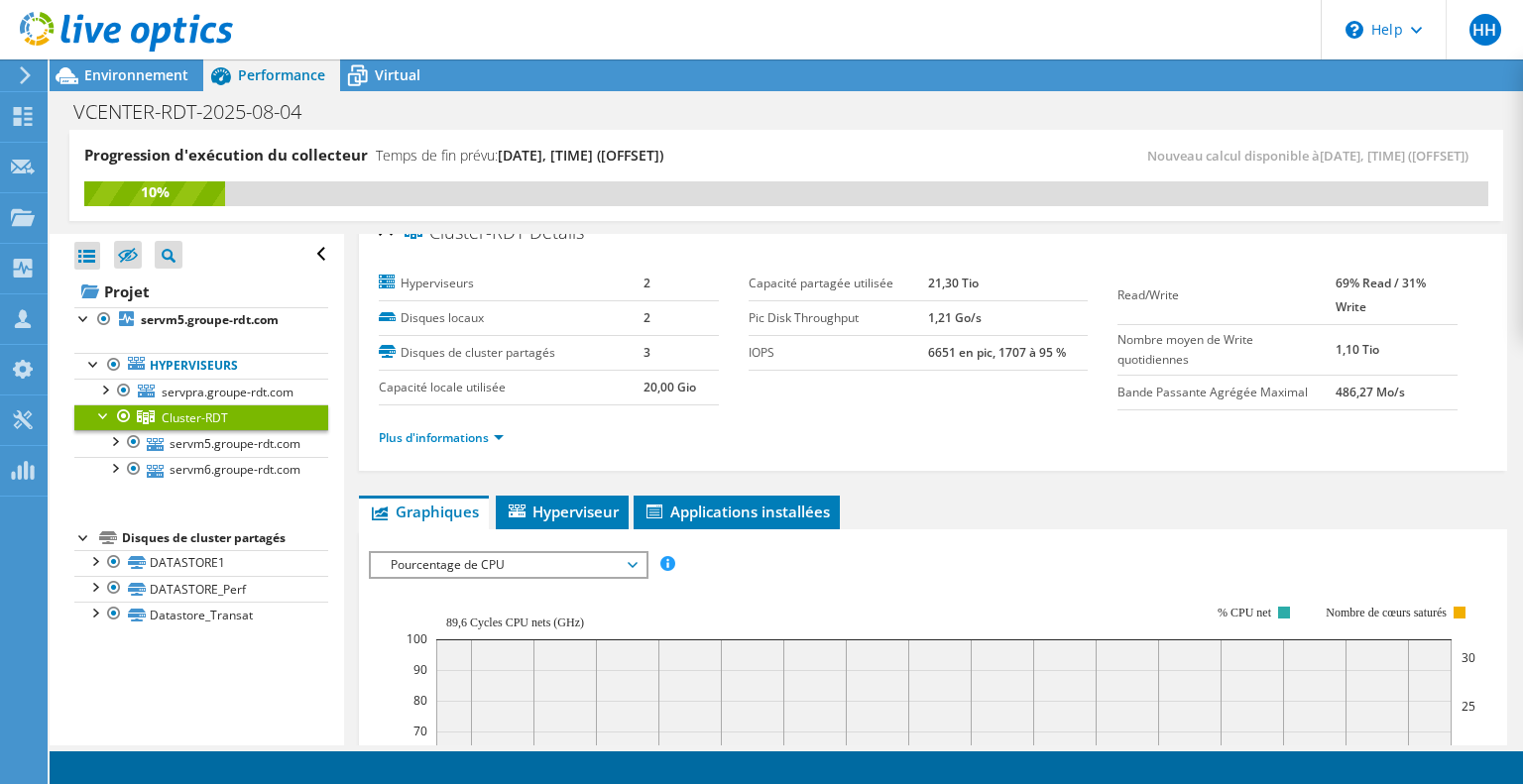 scroll, scrollTop: 0, scrollLeft: 0, axis: both 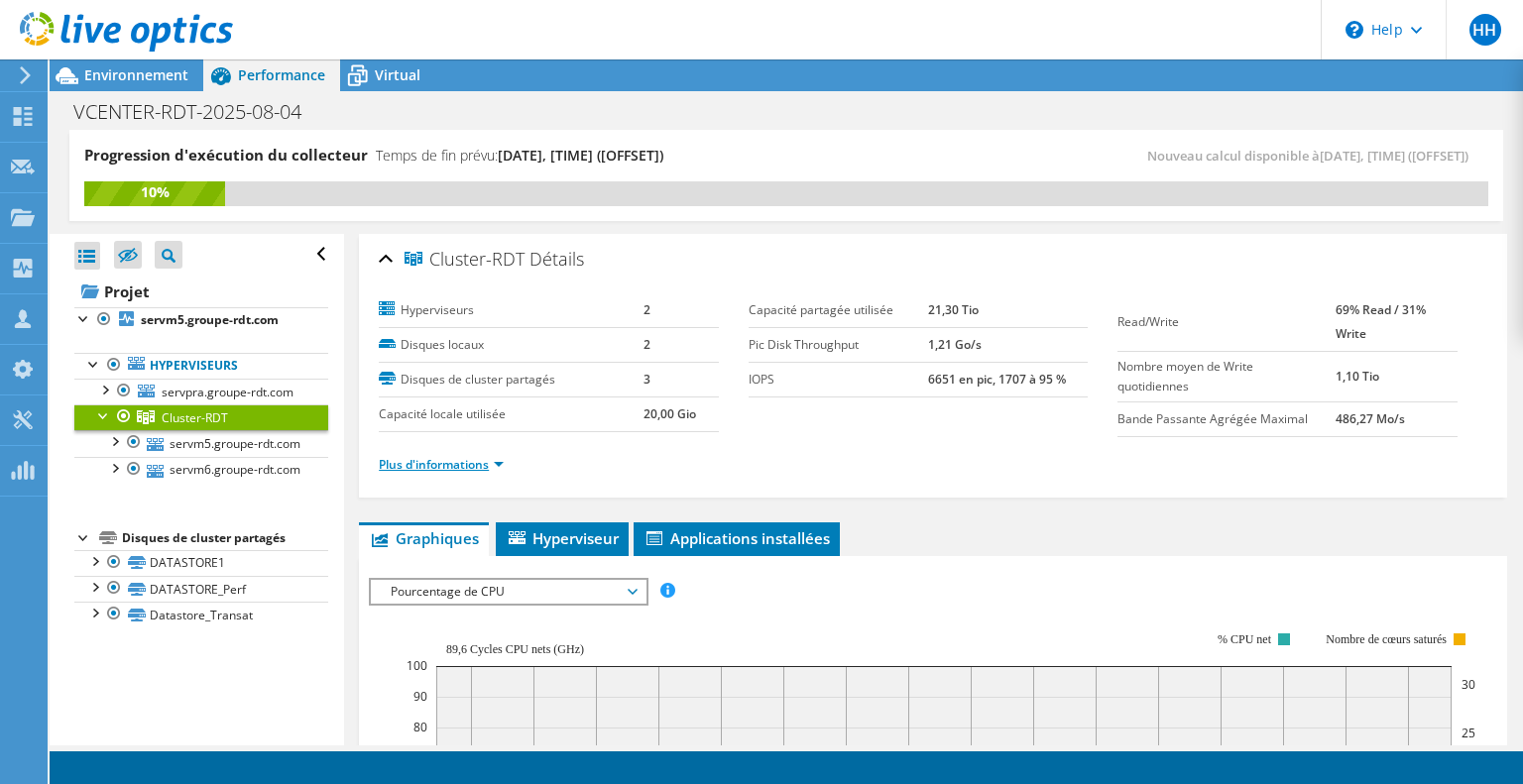 click on "Plus d'informations" at bounding box center (441, 464) 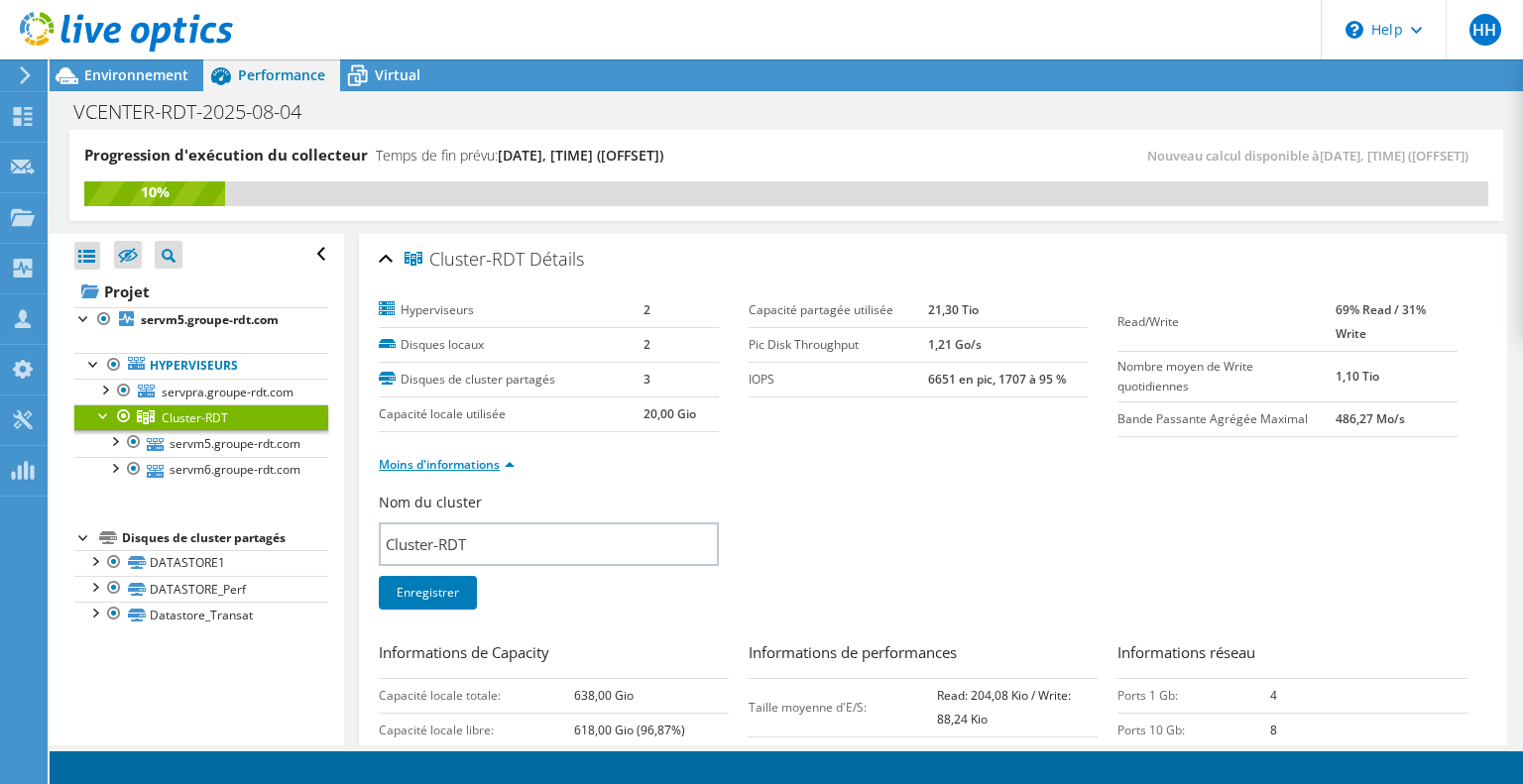 click on "Moins d'informations" at bounding box center (446, 464) 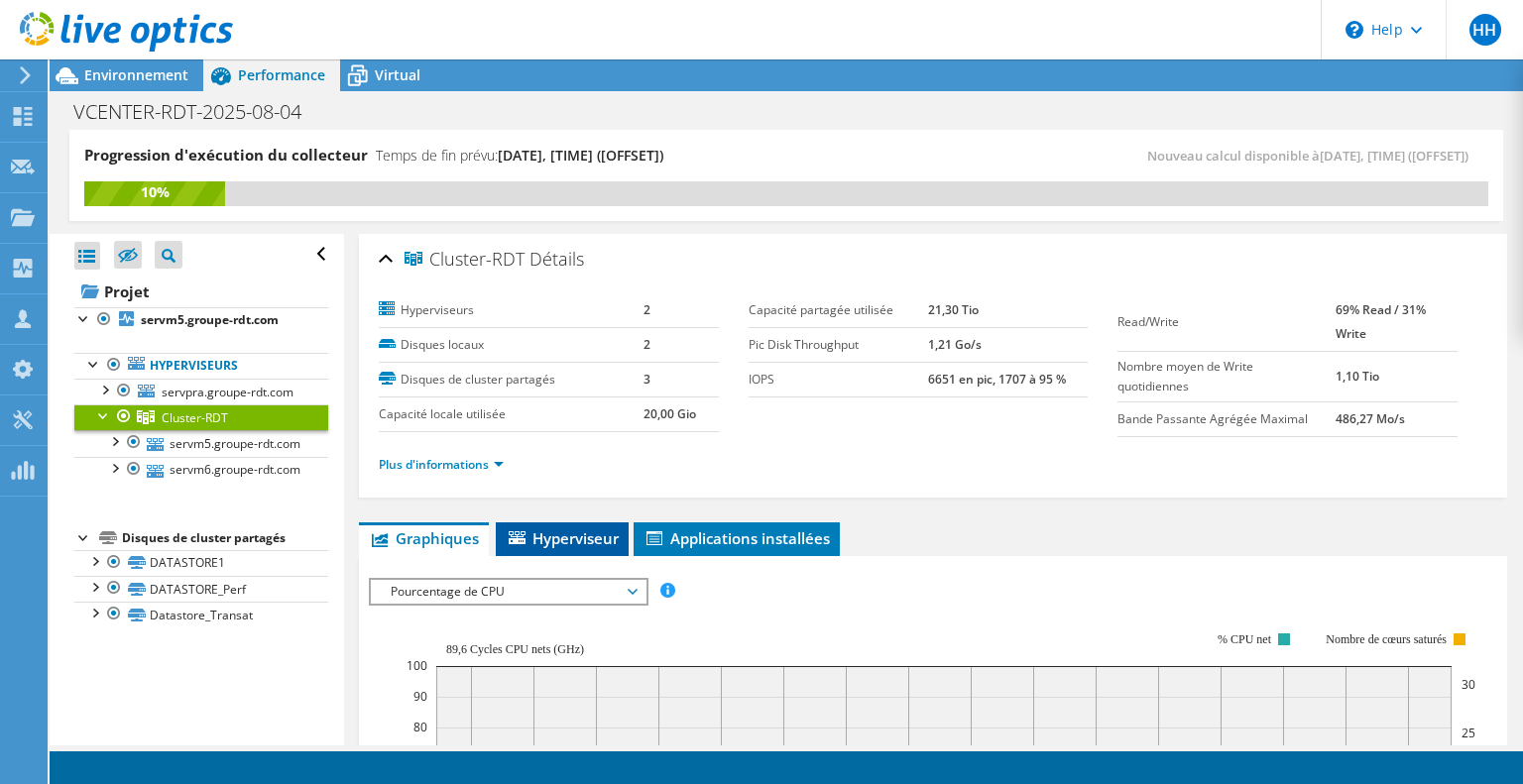 click 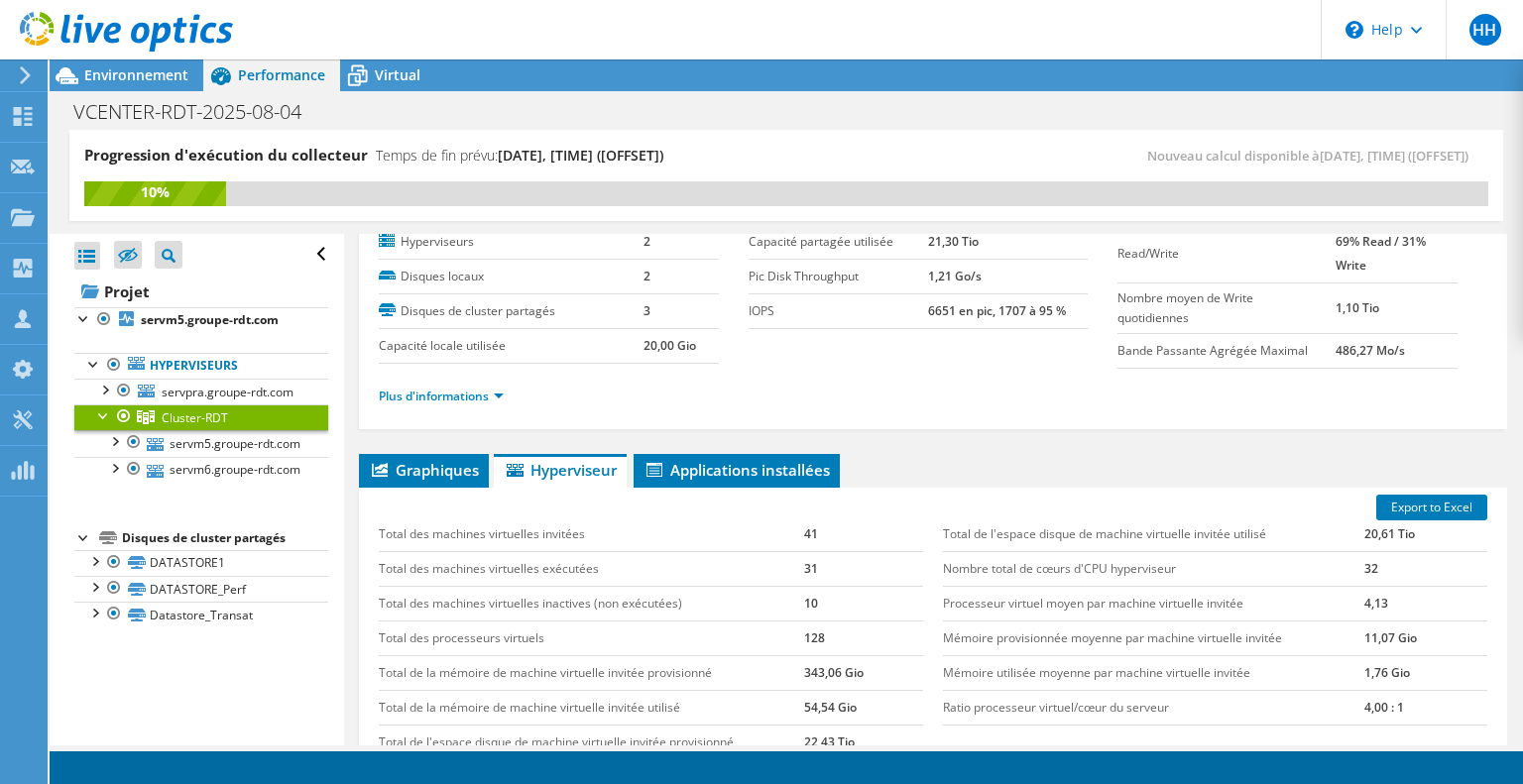scroll, scrollTop: 0, scrollLeft: 0, axis: both 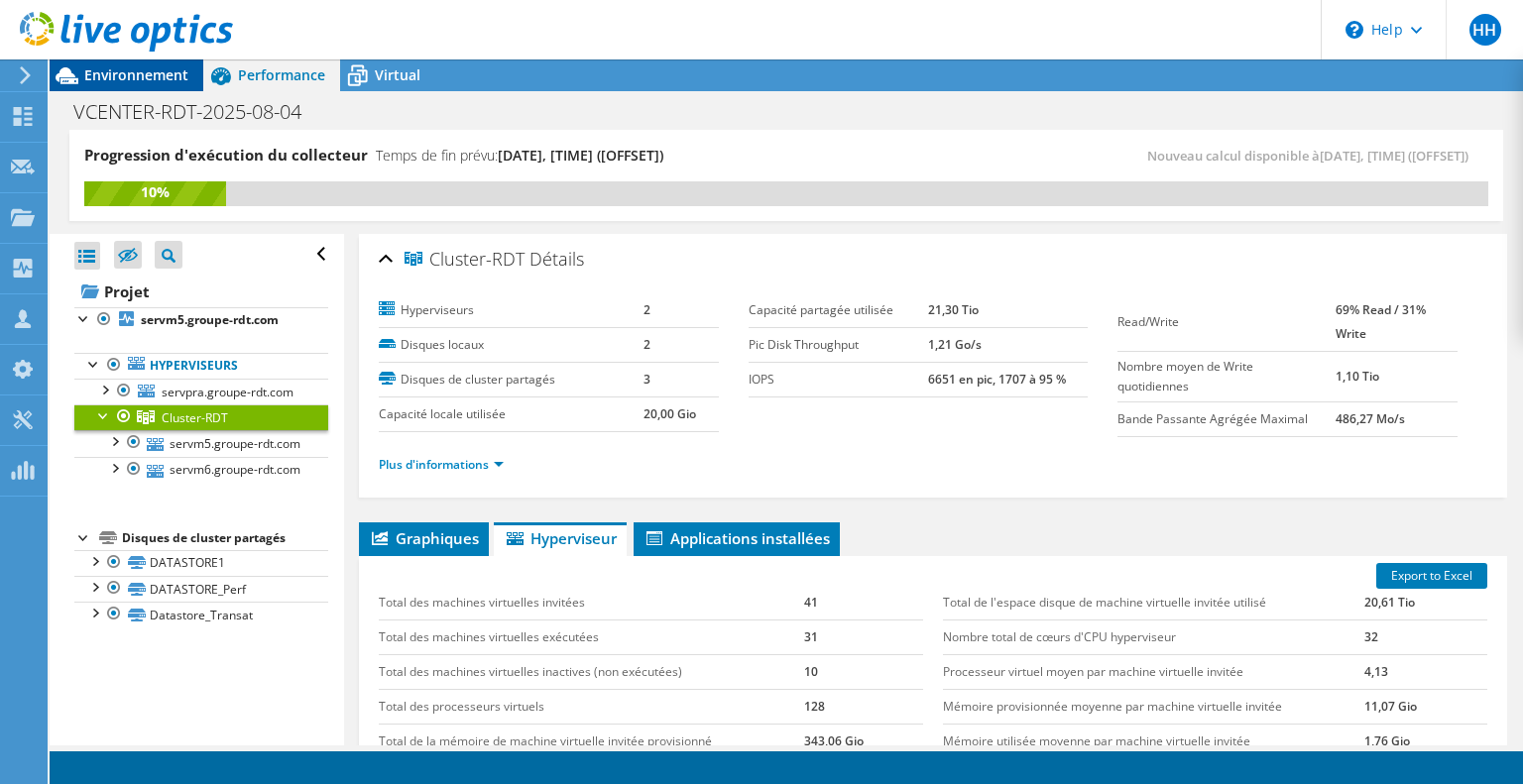 click on "Environnement" at bounding box center (136, 74) 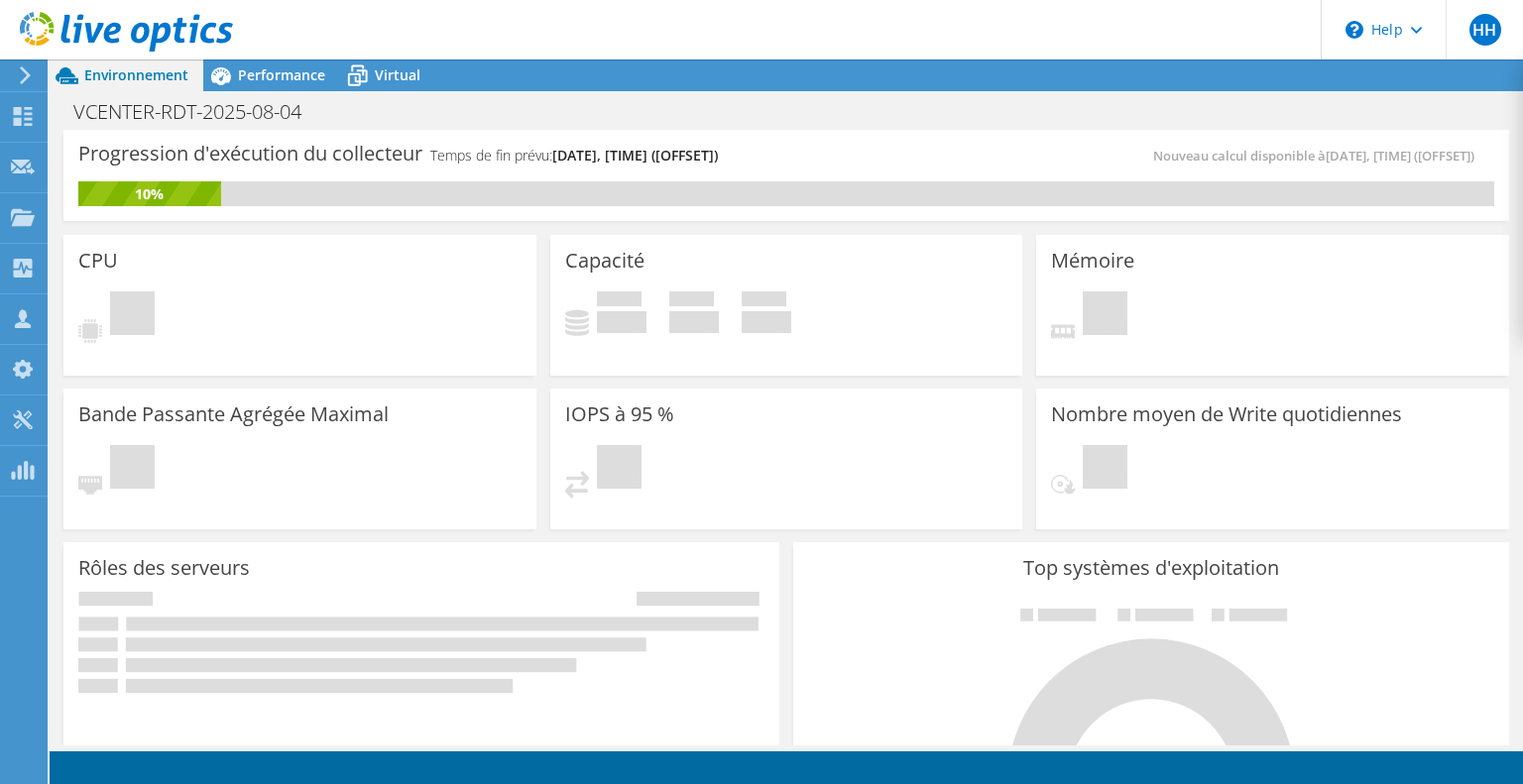 scroll, scrollTop: 305, scrollLeft: 0, axis: vertical 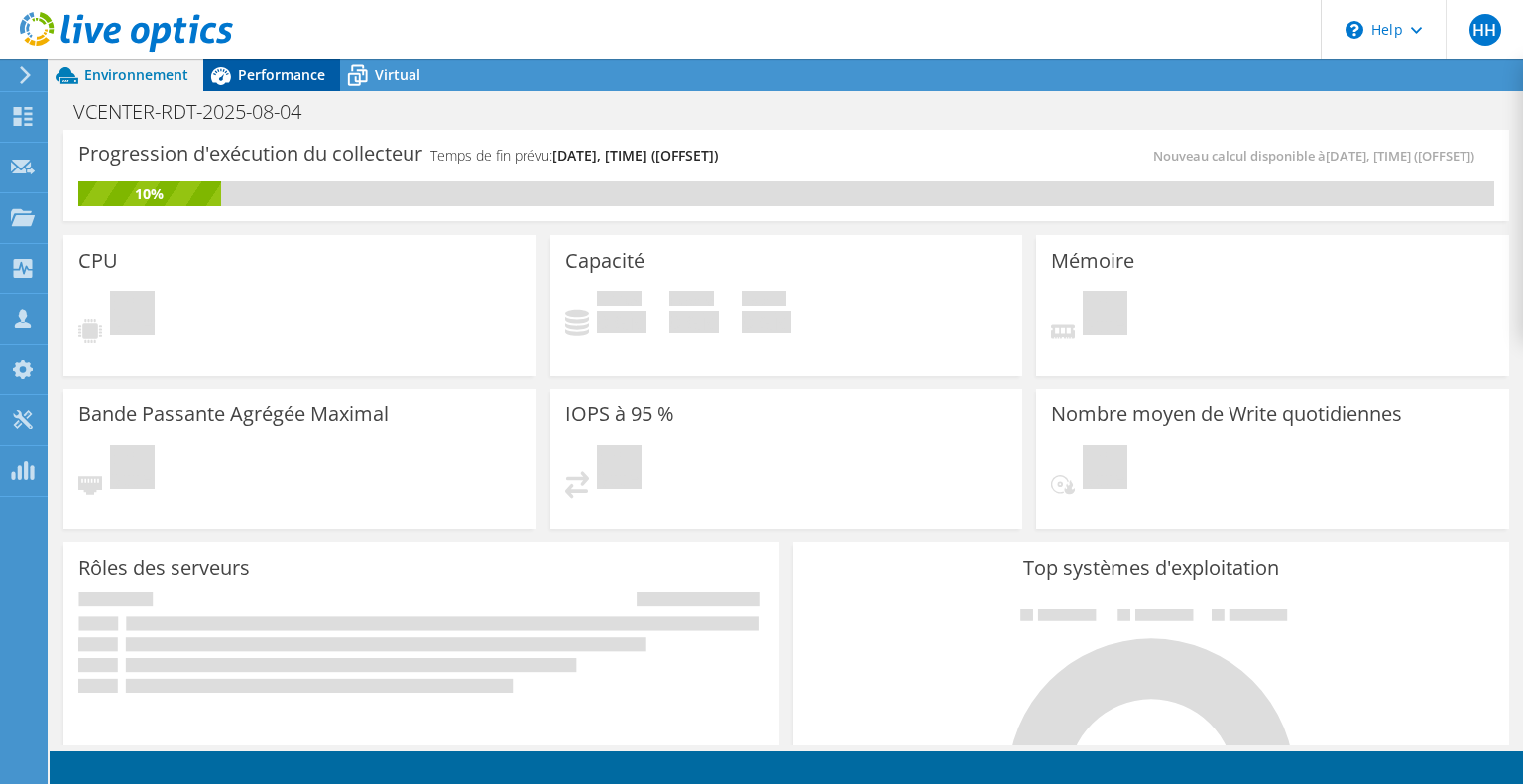 click on "Performance" at bounding box center [282, 74] 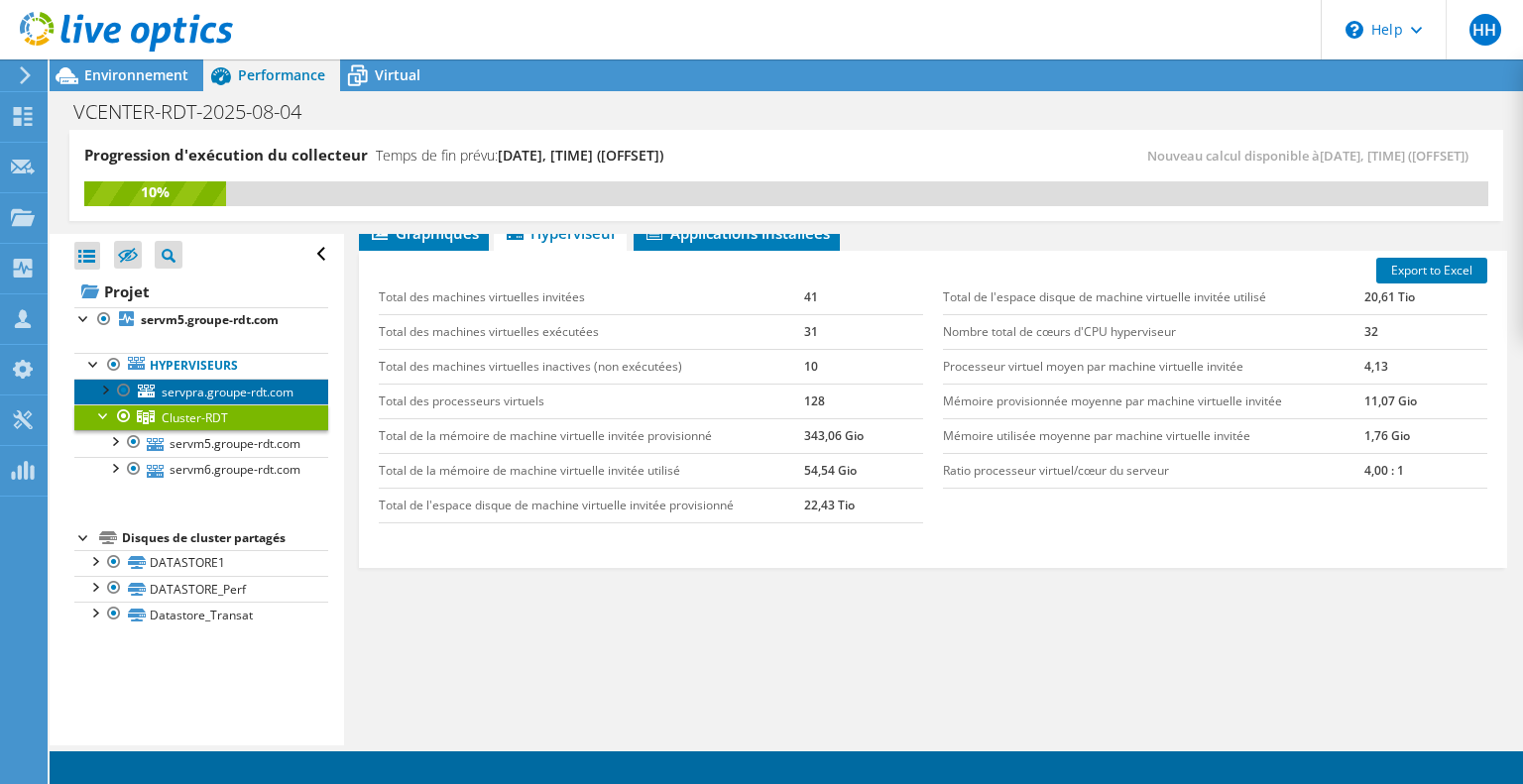 click on "servpra.groupe-rdt.com" at bounding box center (227, 392) 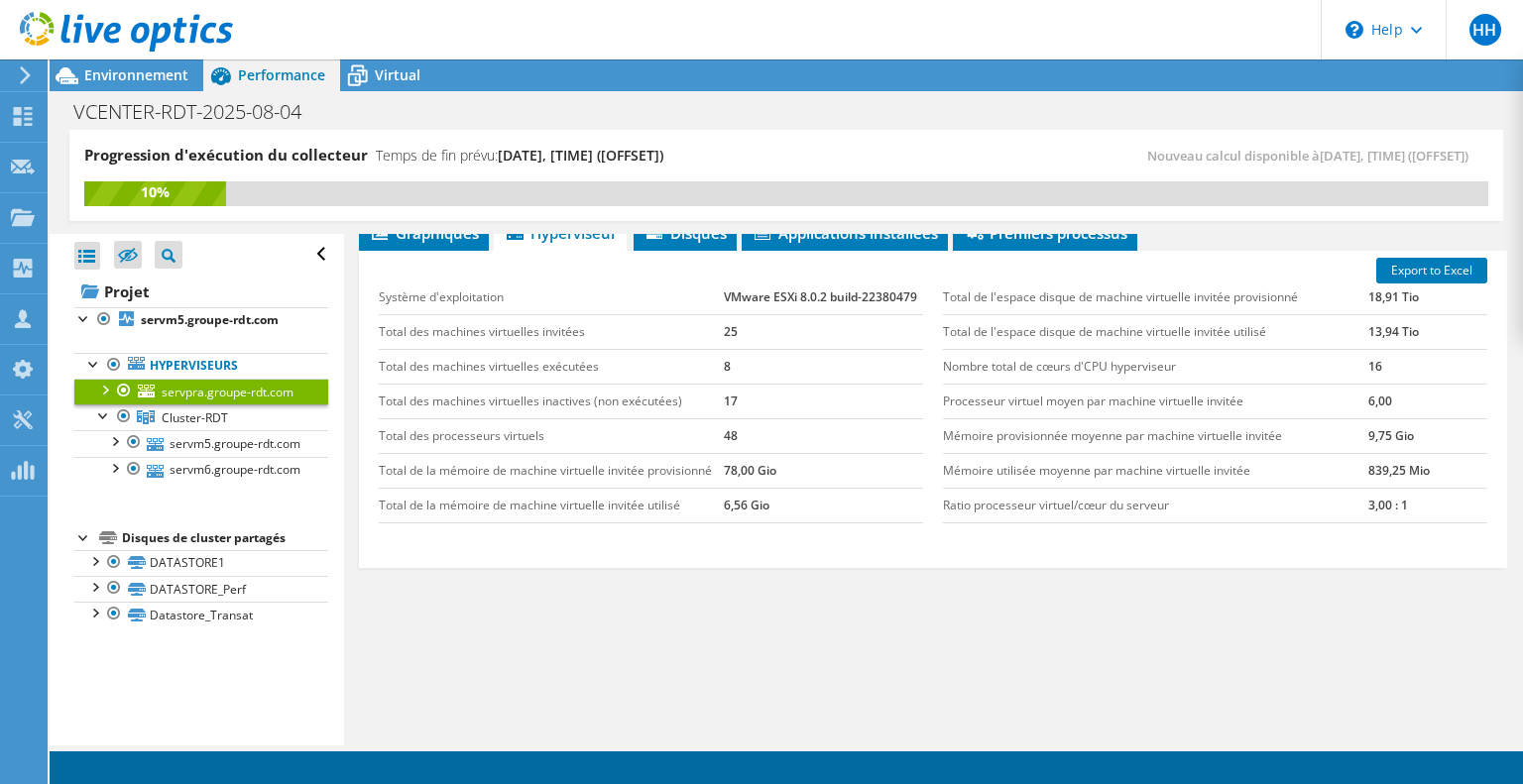click at bounding box center [116, 33] 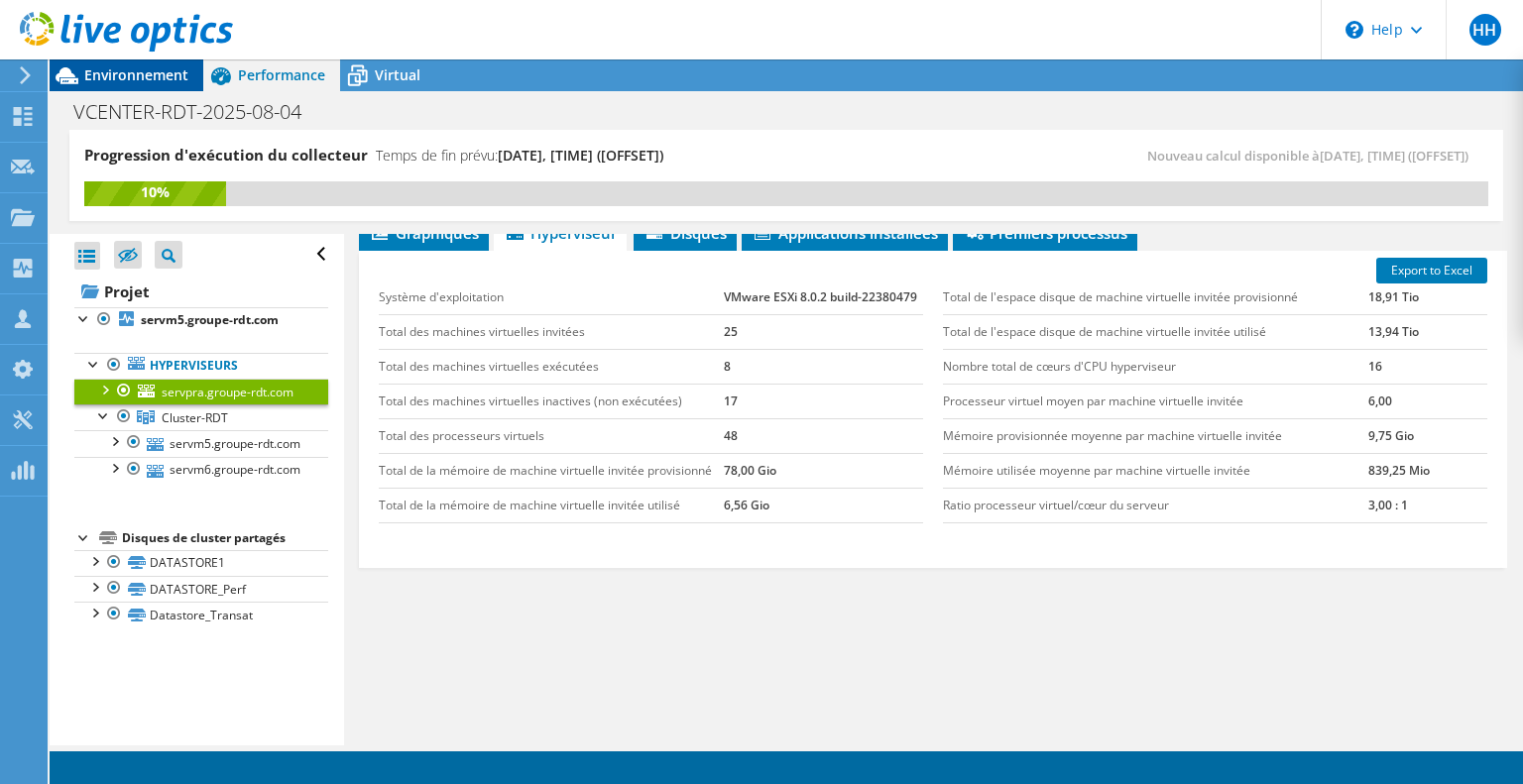 click on "Environnement" at bounding box center (136, 74) 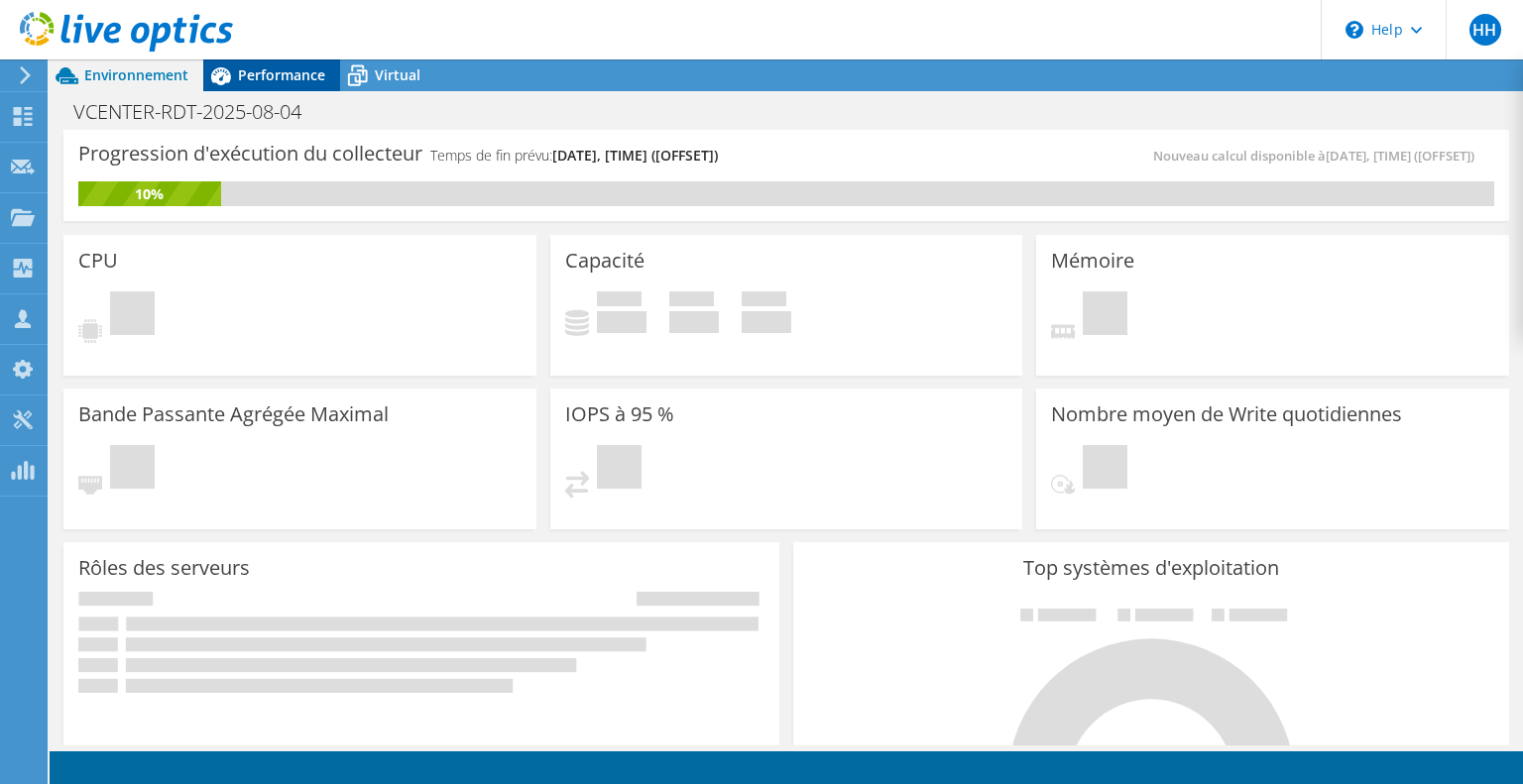 click on "Performance" at bounding box center [282, 74] 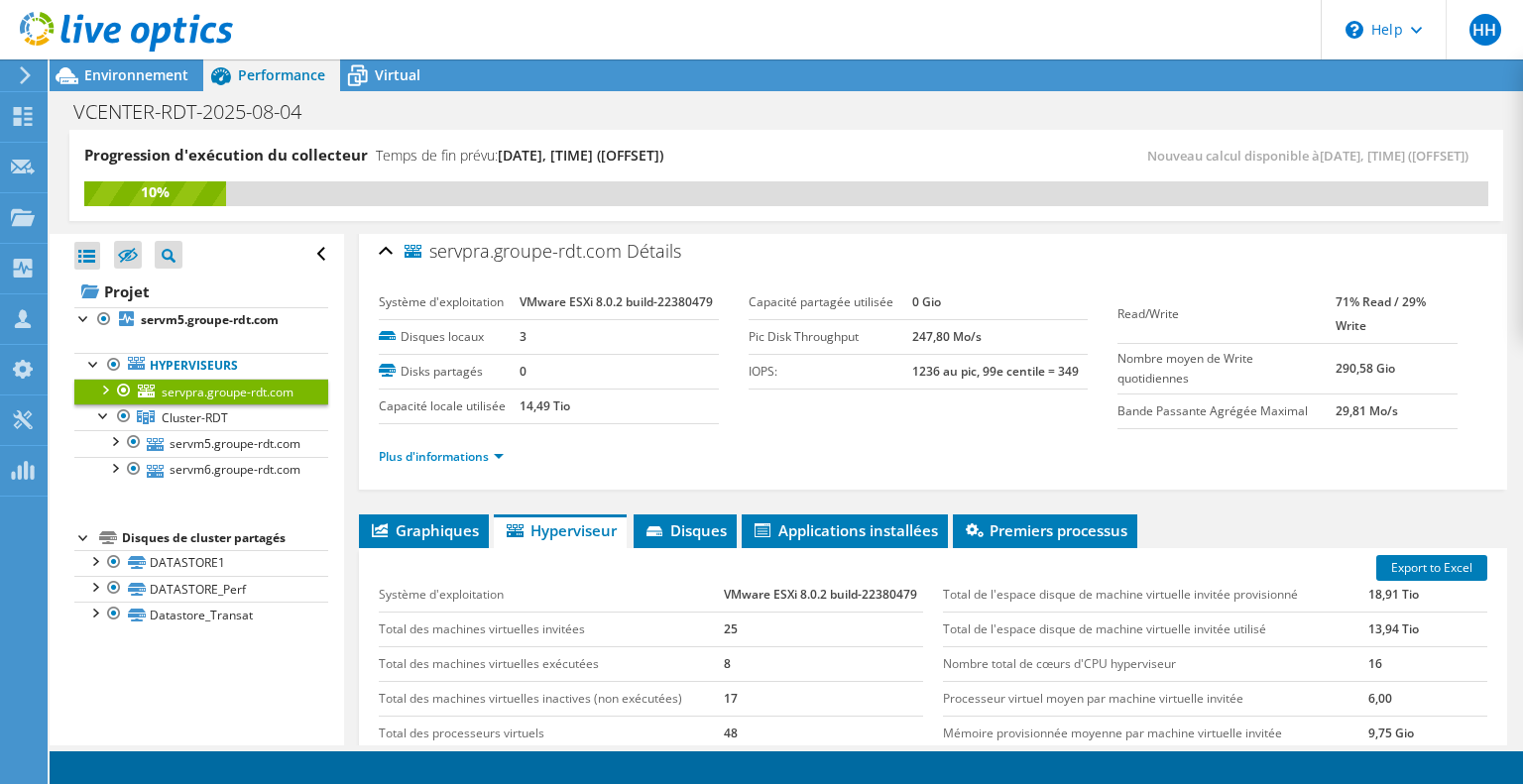 scroll, scrollTop: 0, scrollLeft: 0, axis: both 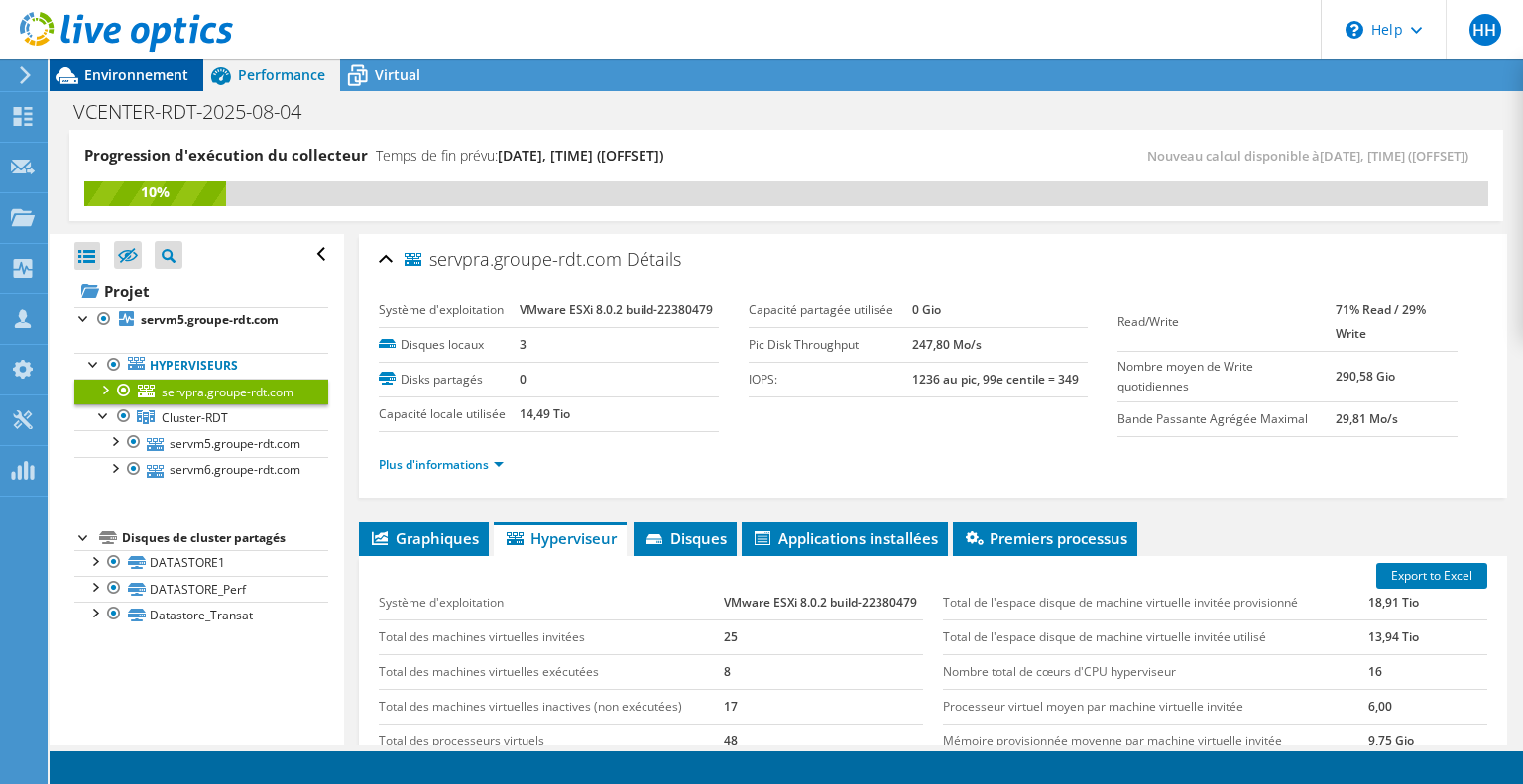 click on "Environnement" at bounding box center (136, 74) 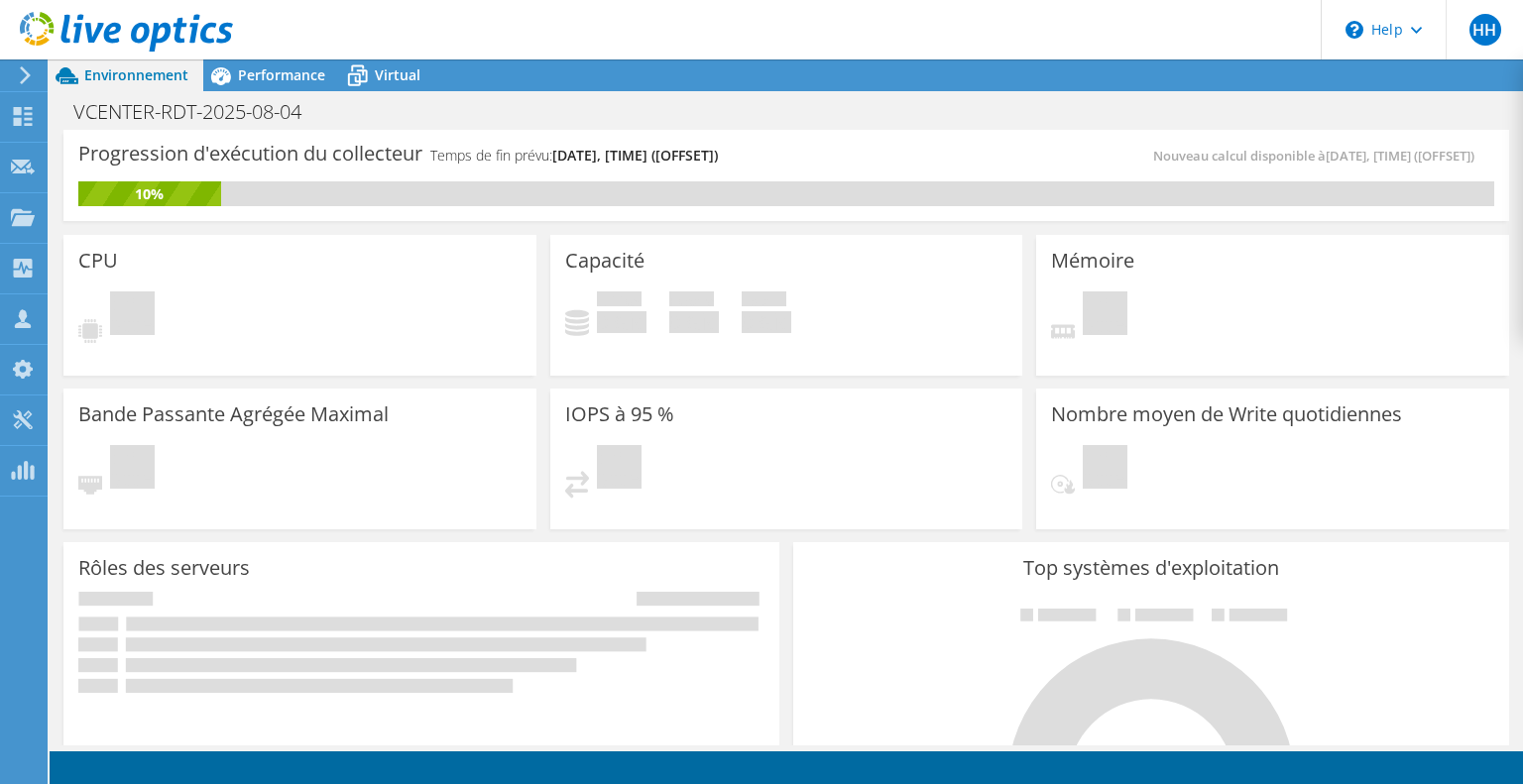 click 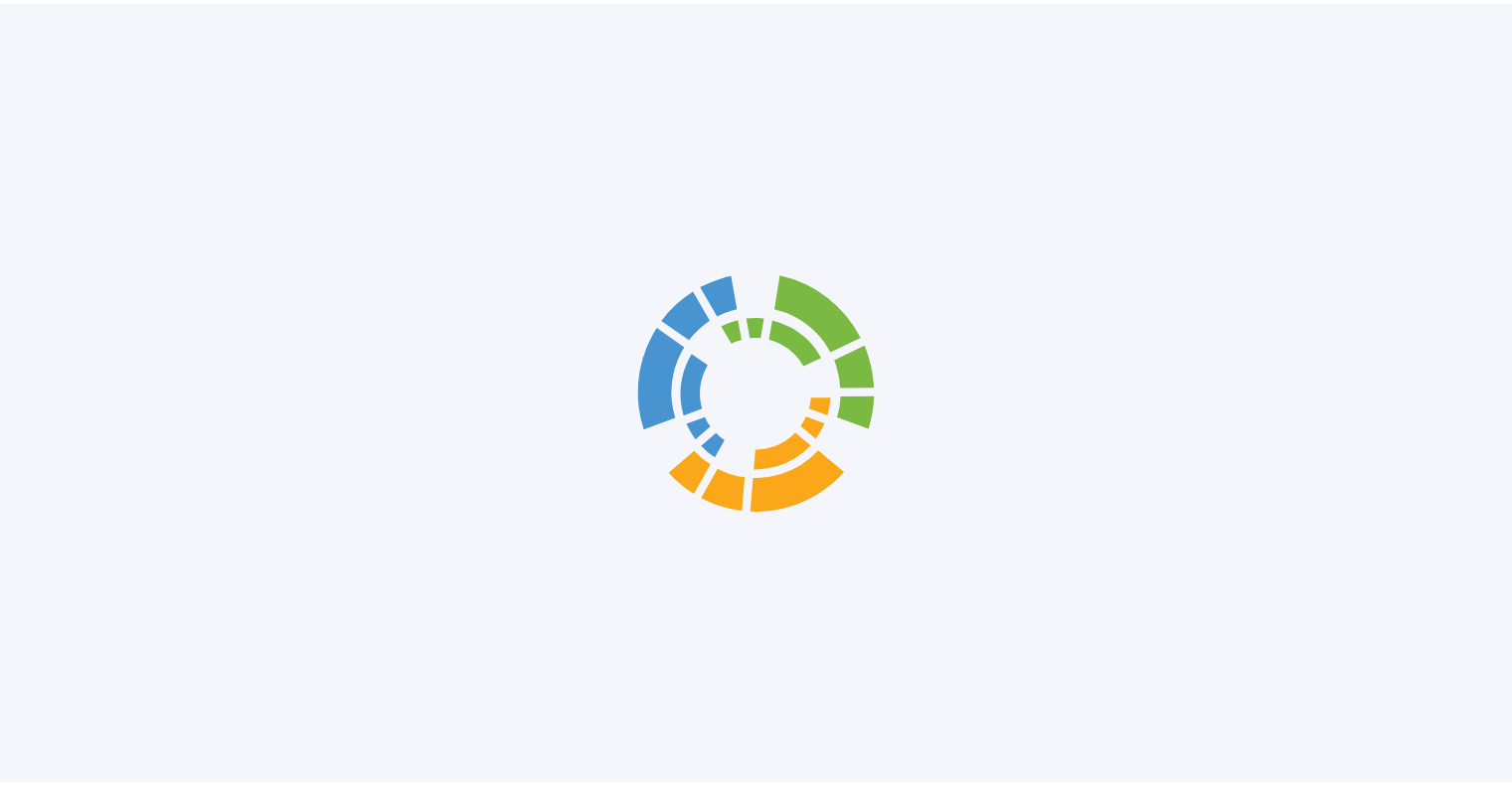 scroll, scrollTop: 0, scrollLeft: 0, axis: both 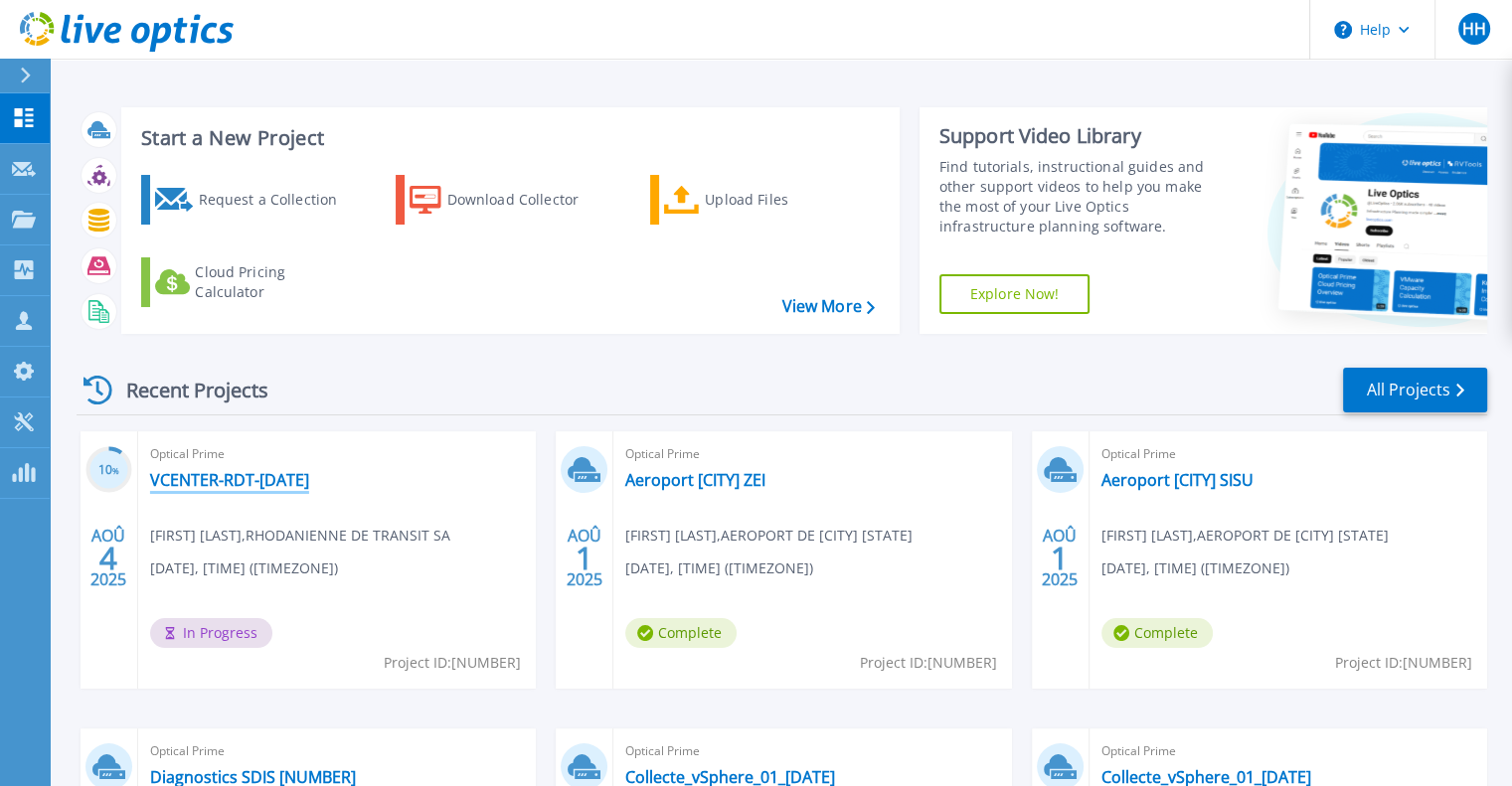 click on "VCENTER-RDT-[DATE]" at bounding box center (230, 480) 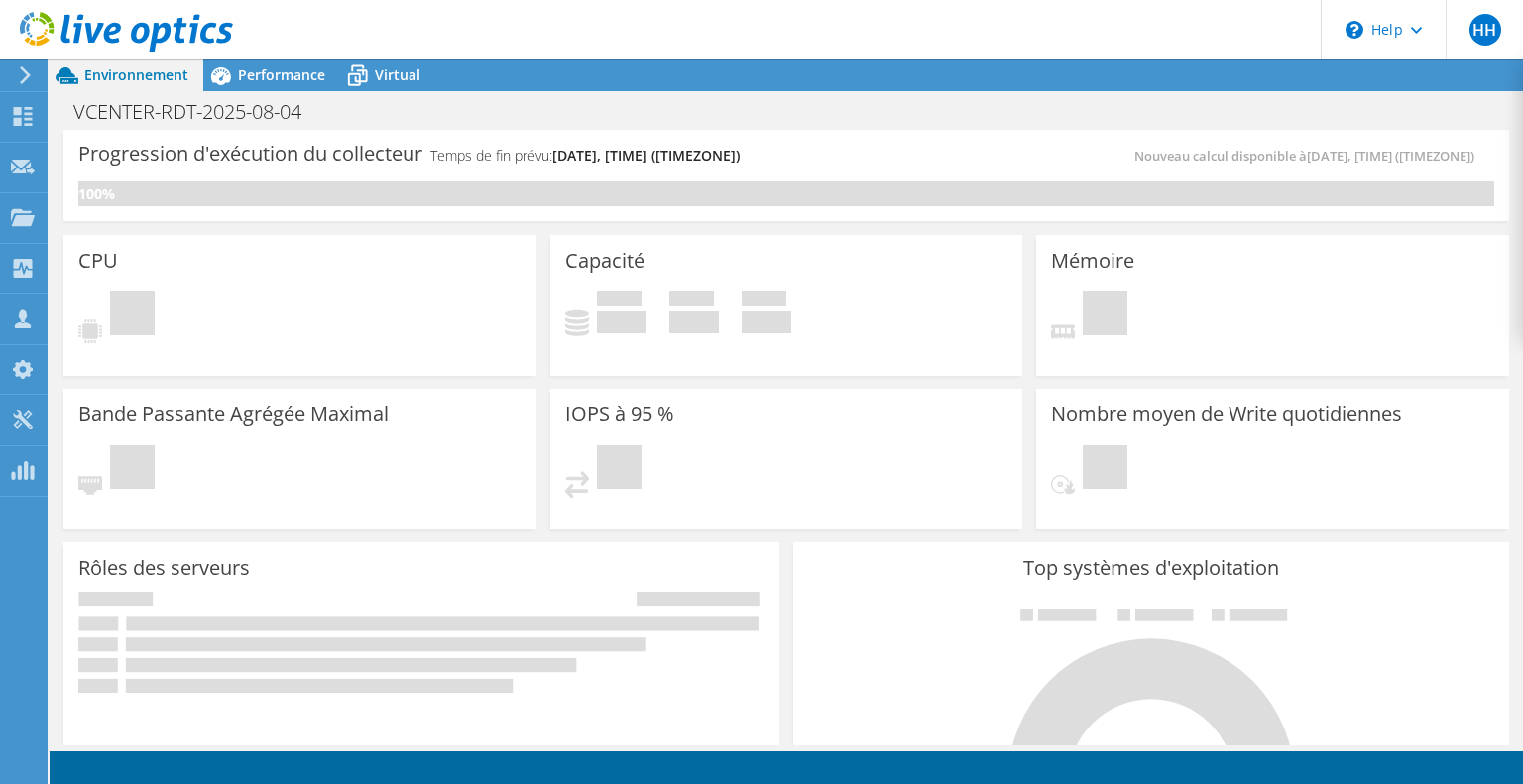 scroll, scrollTop: 0, scrollLeft: 0, axis: both 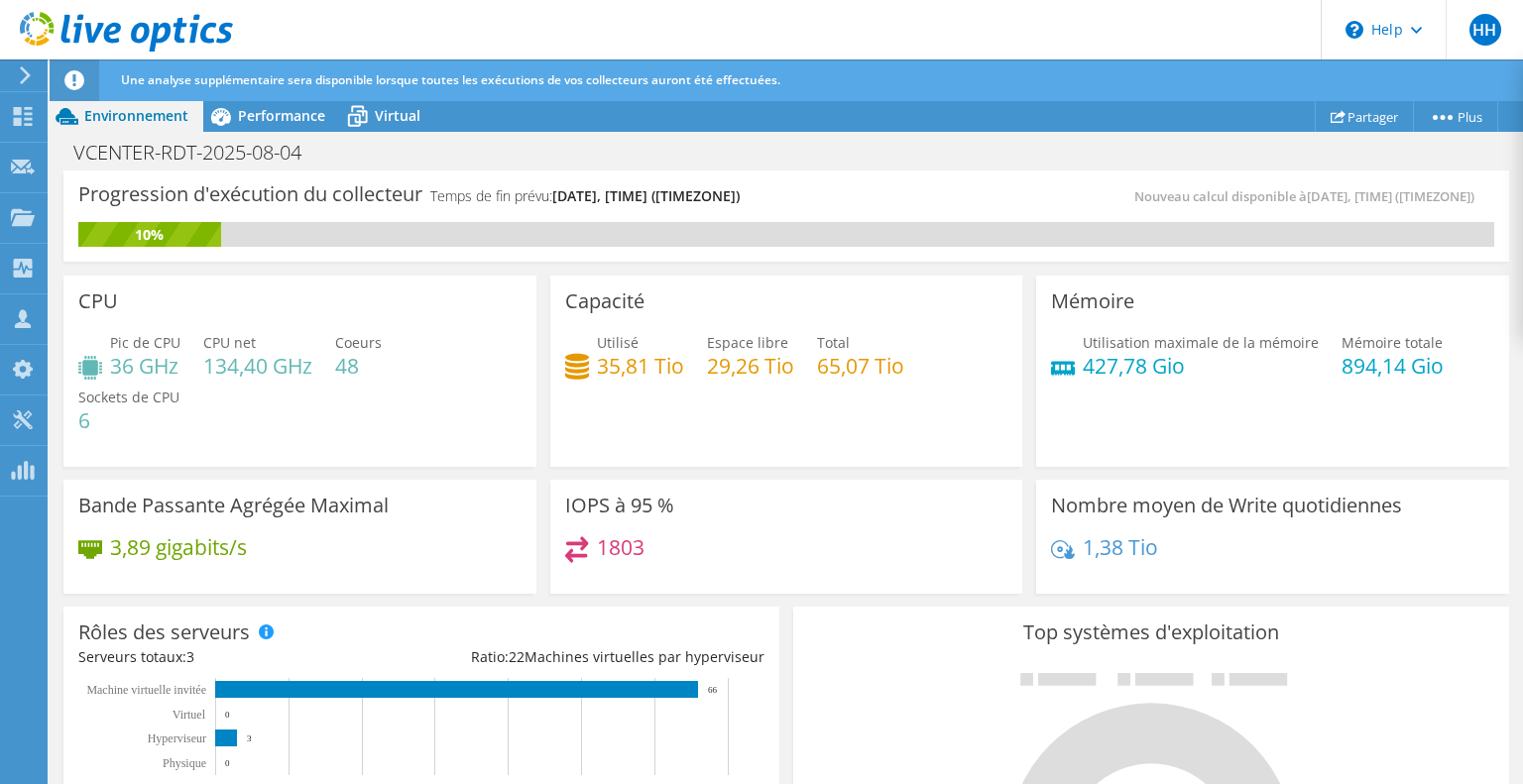 click 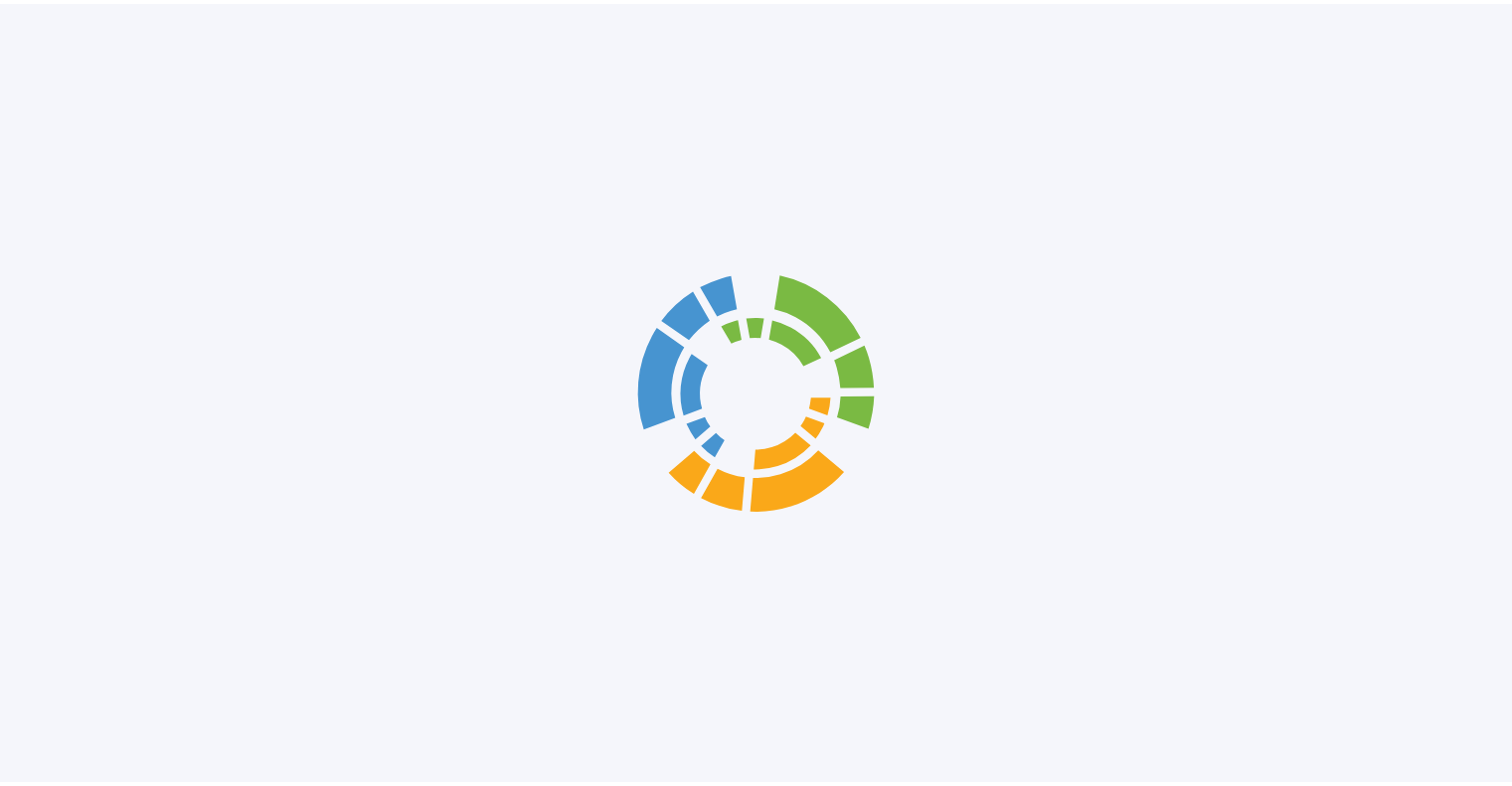 scroll, scrollTop: 0, scrollLeft: 0, axis: both 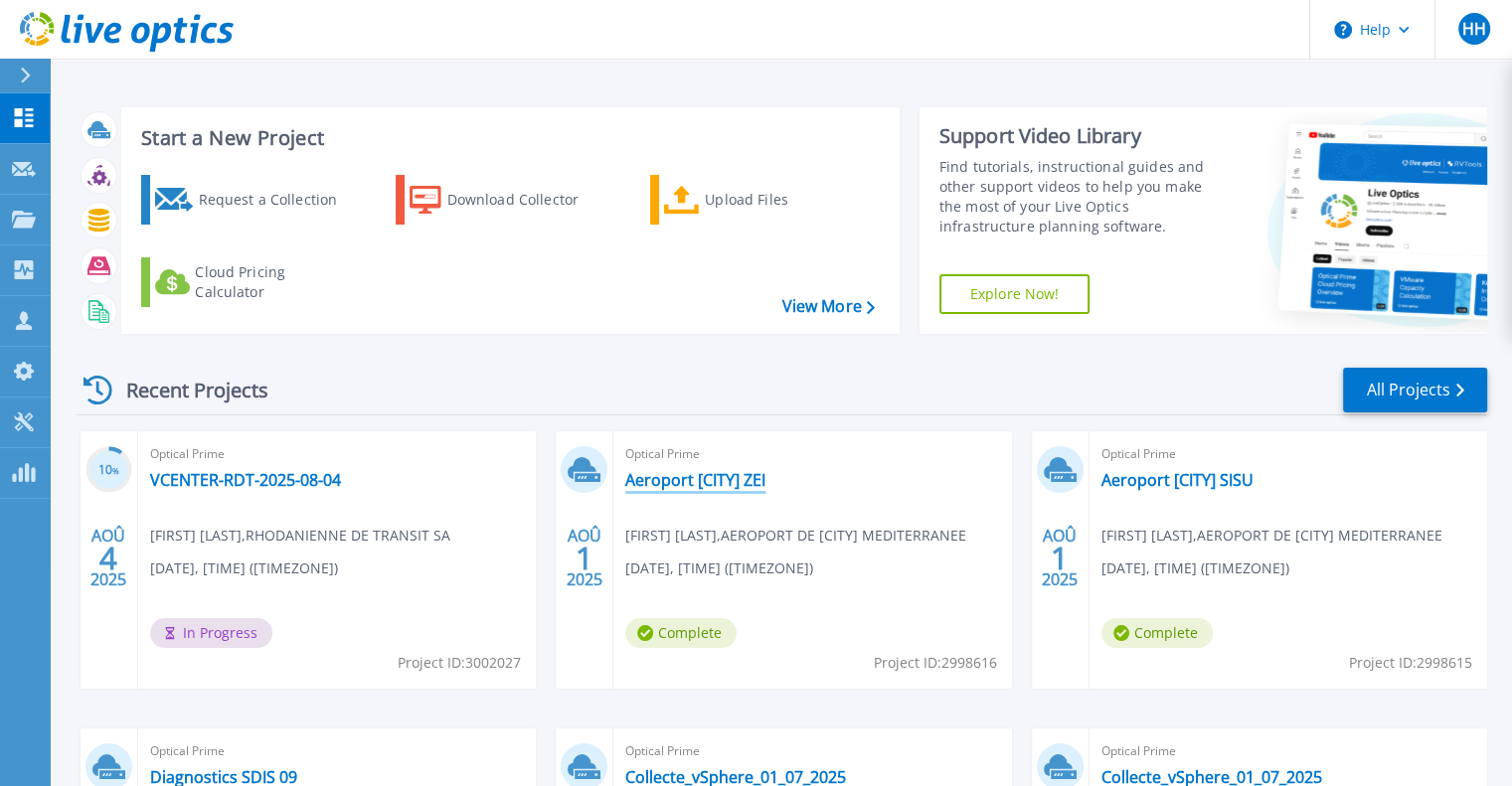 click on "Aeroport [CITY] ZEI" at bounding box center [695, 480] 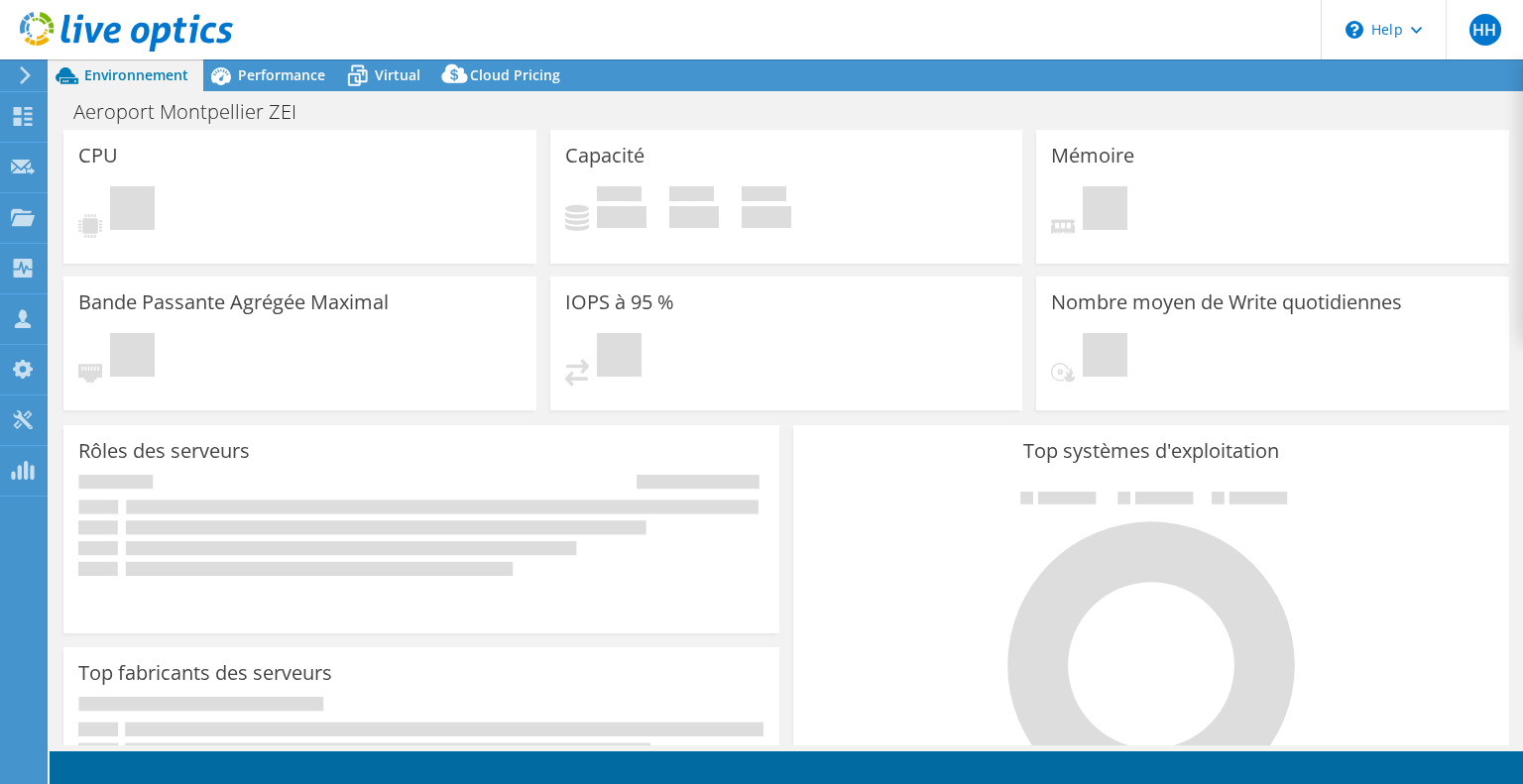 scroll, scrollTop: 0, scrollLeft: 0, axis: both 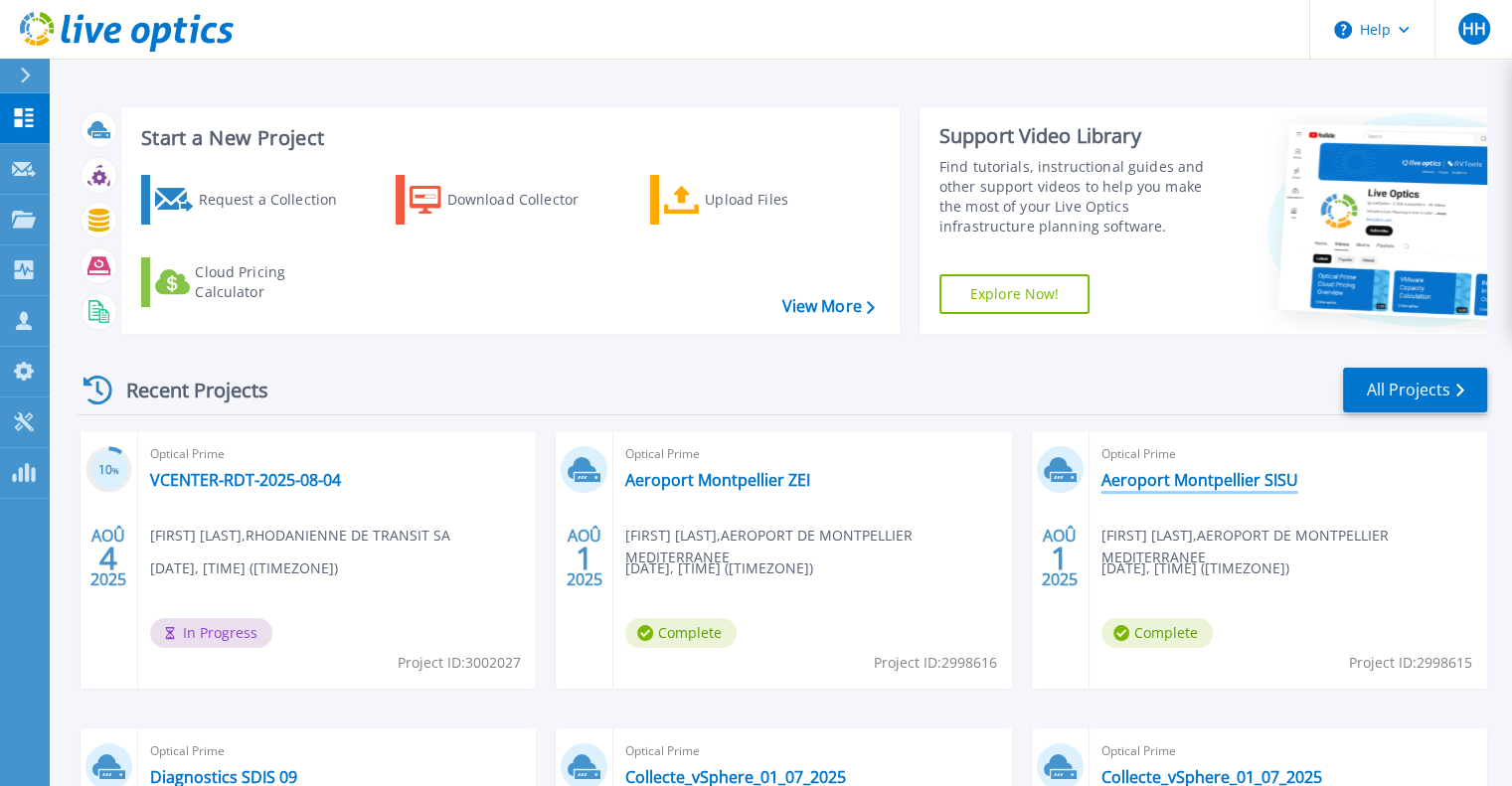 click on "Aeroport Montpellier SISU" at bounding box center [1200, 480] 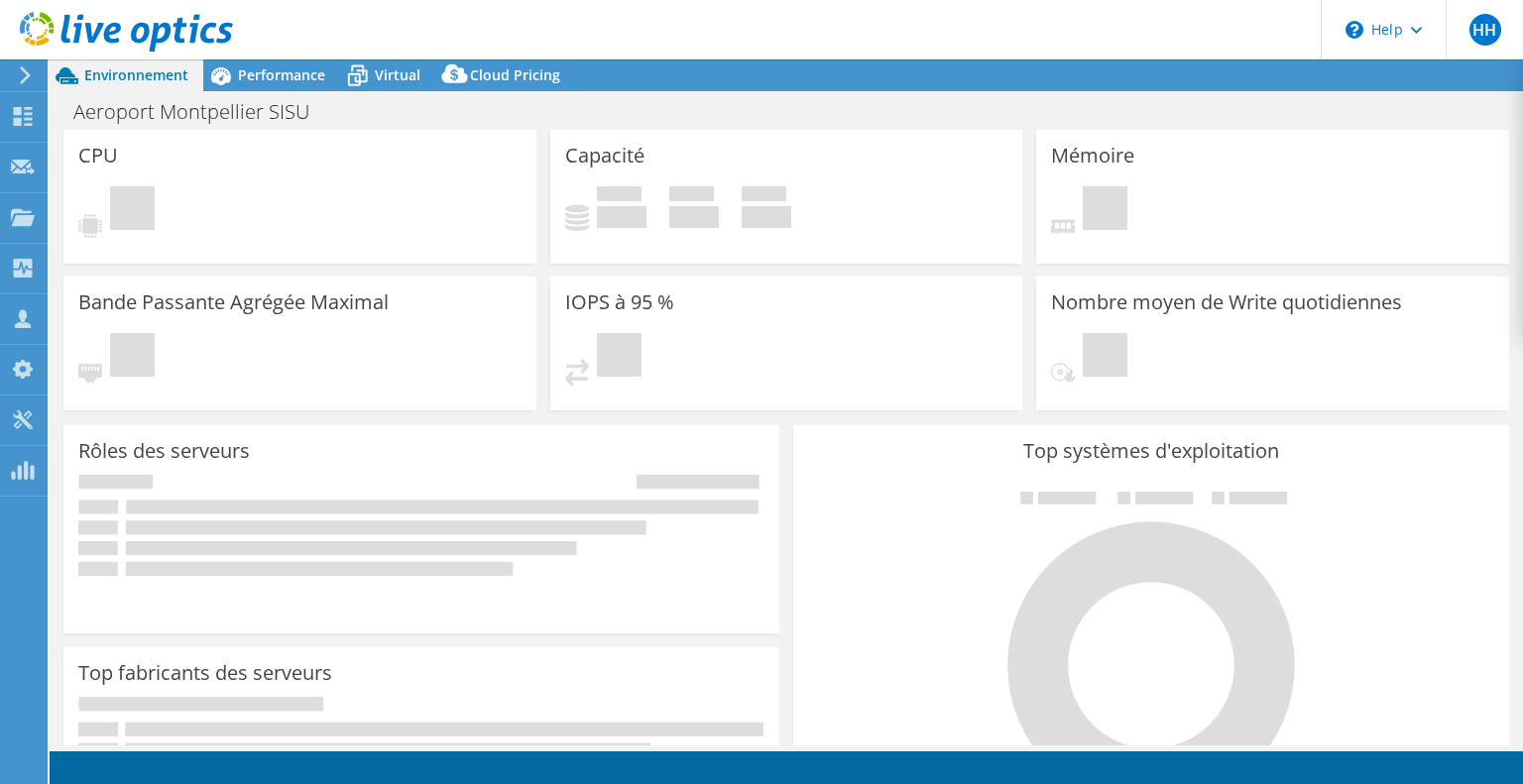 scroll, scrollTop: 0, scrollLeft: 0, axis: both 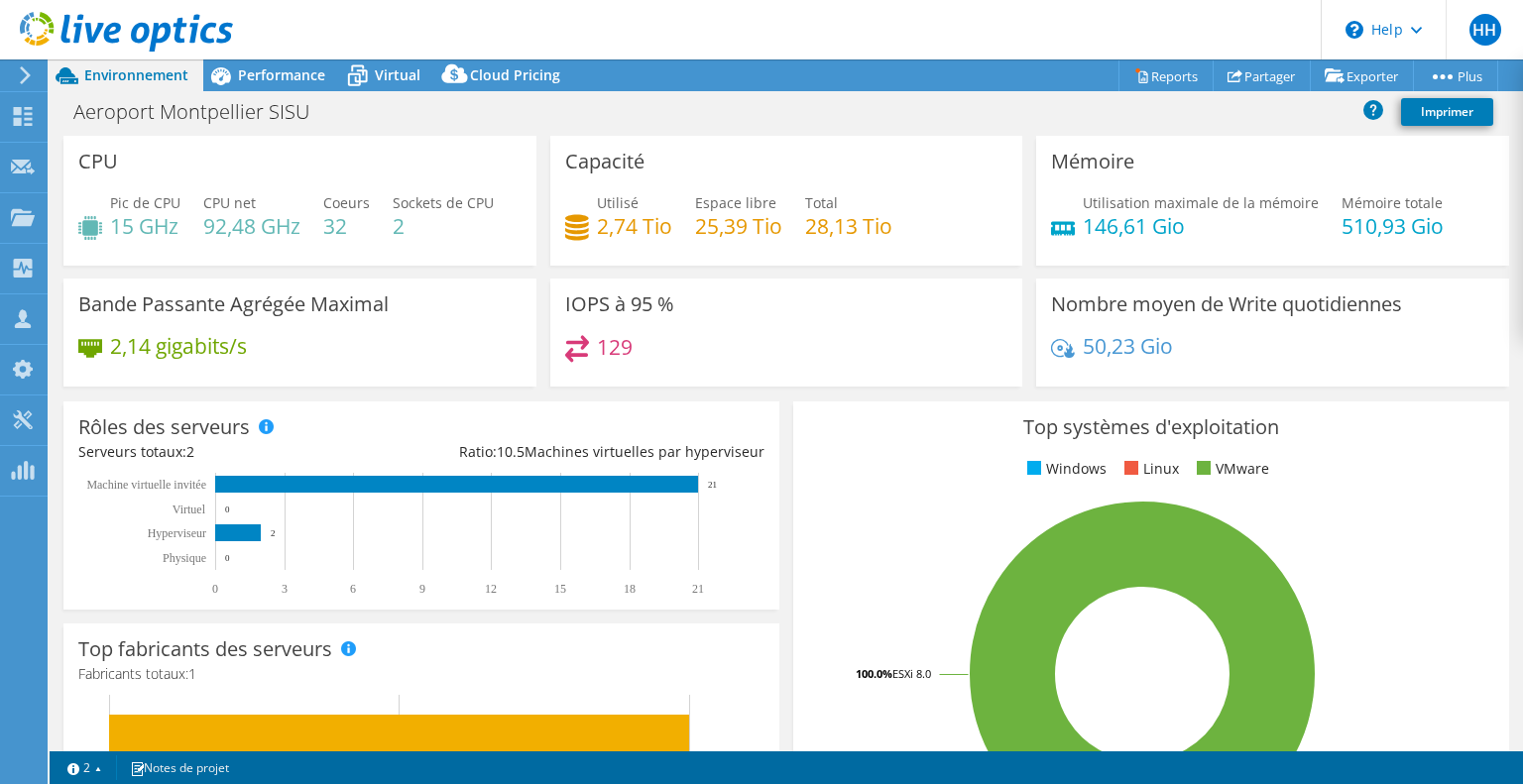 click at bounding box center (116, 33) 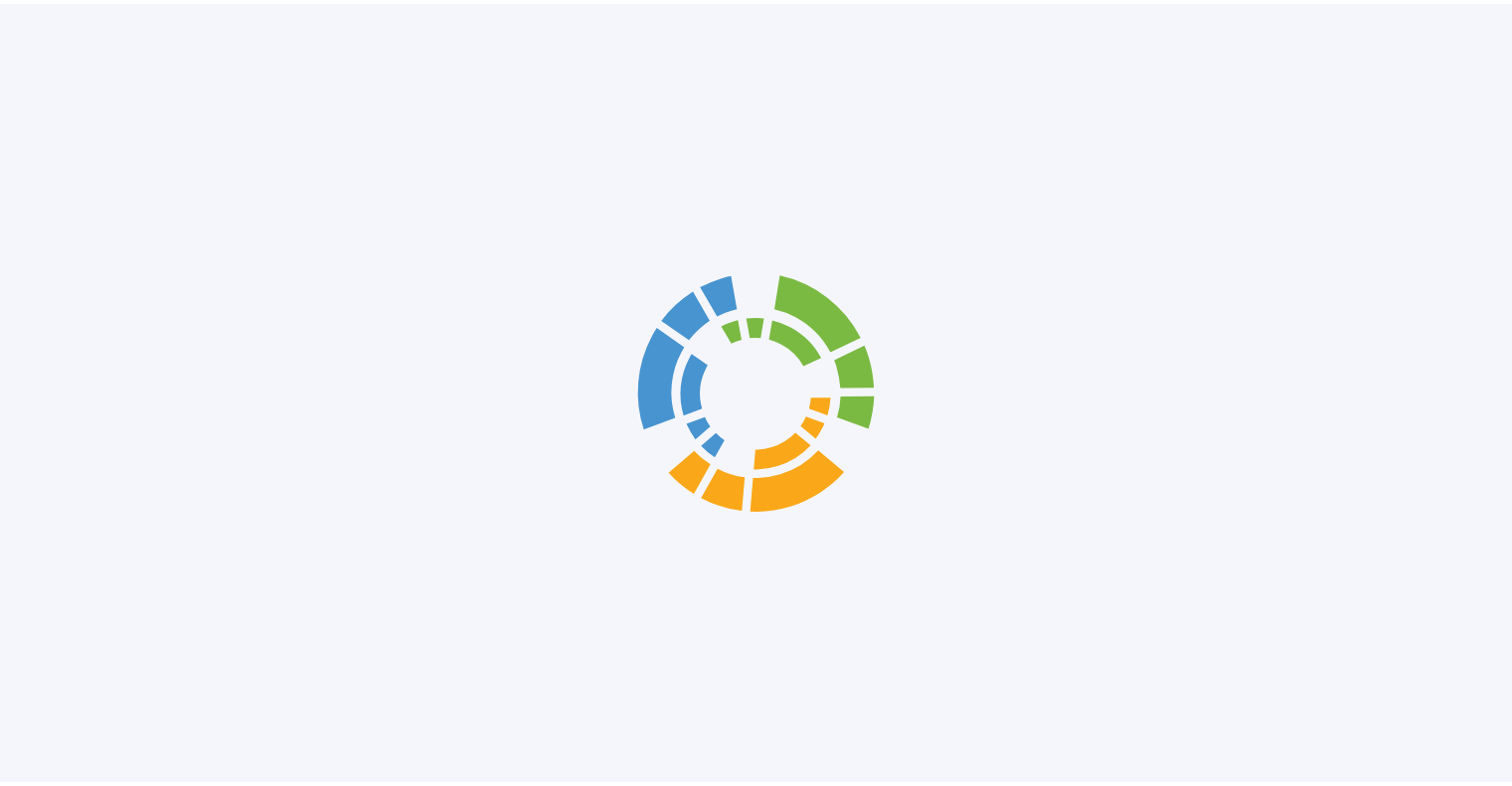 scroll, scrollTop: 0, scrollLeft: 0, axis: both 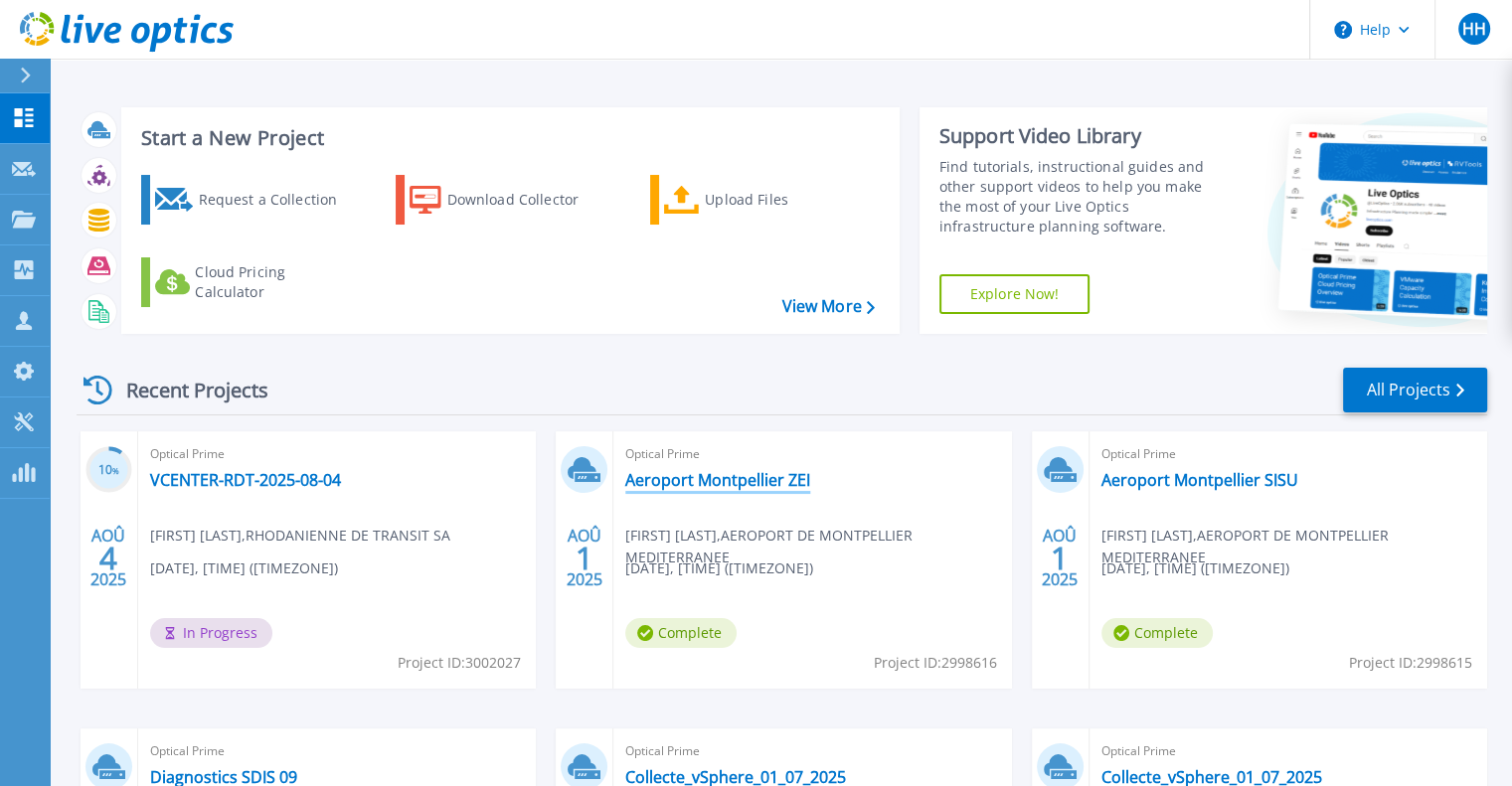 click on "Aeroport Montpellier ZEI" at bounding box center (718, 480) 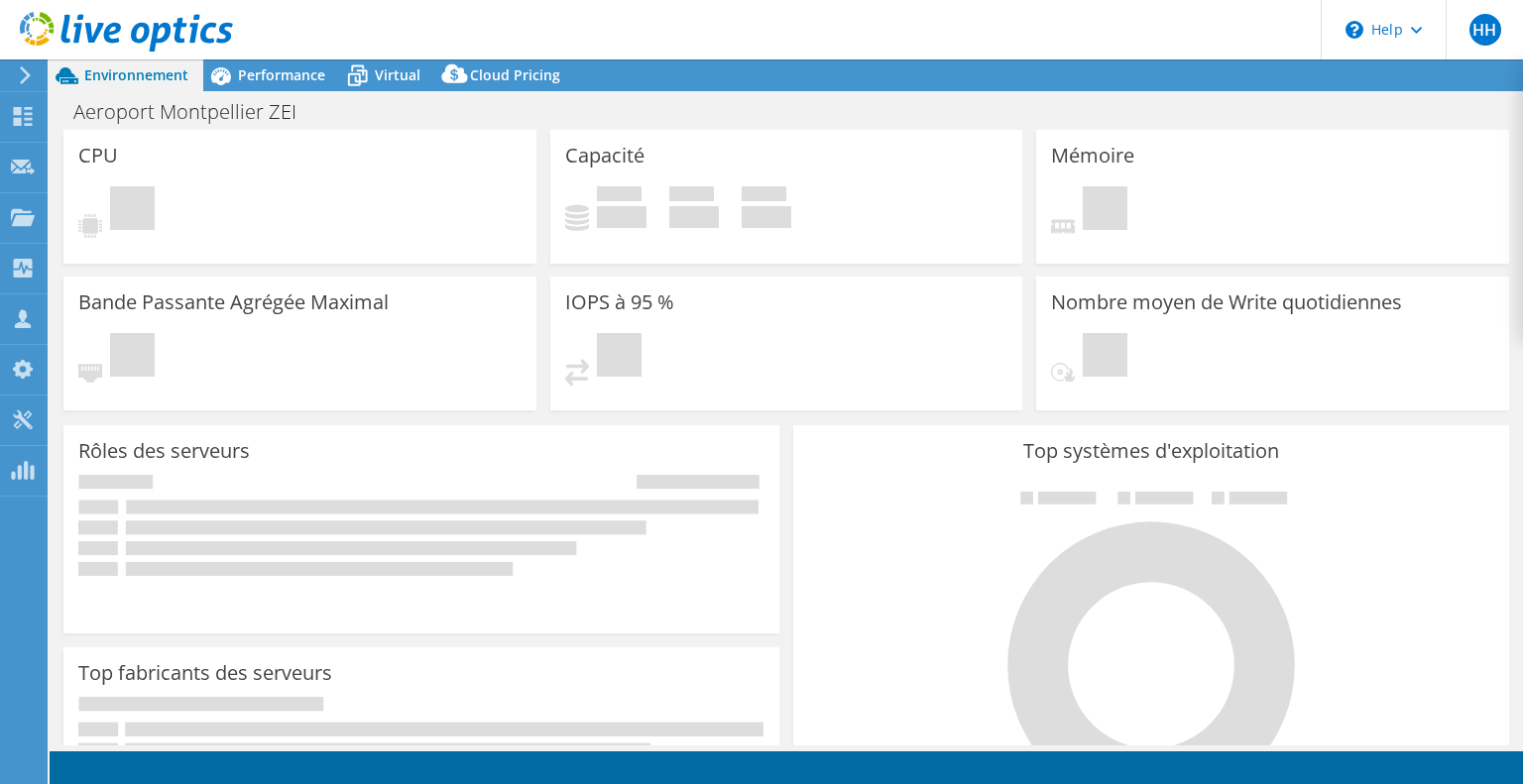 scroll, scrollTop: 0, scrollLeft: 0, axis: both 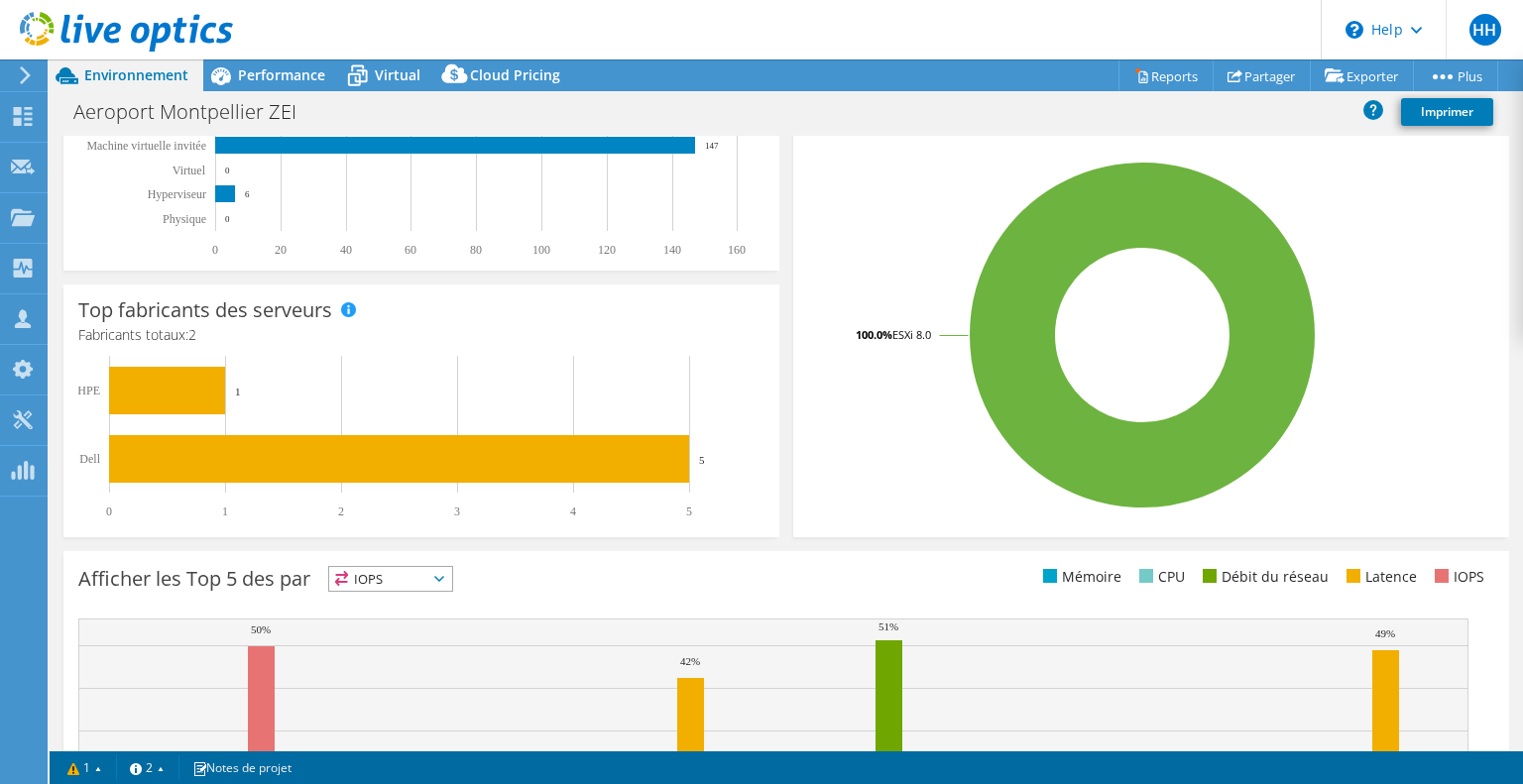 click 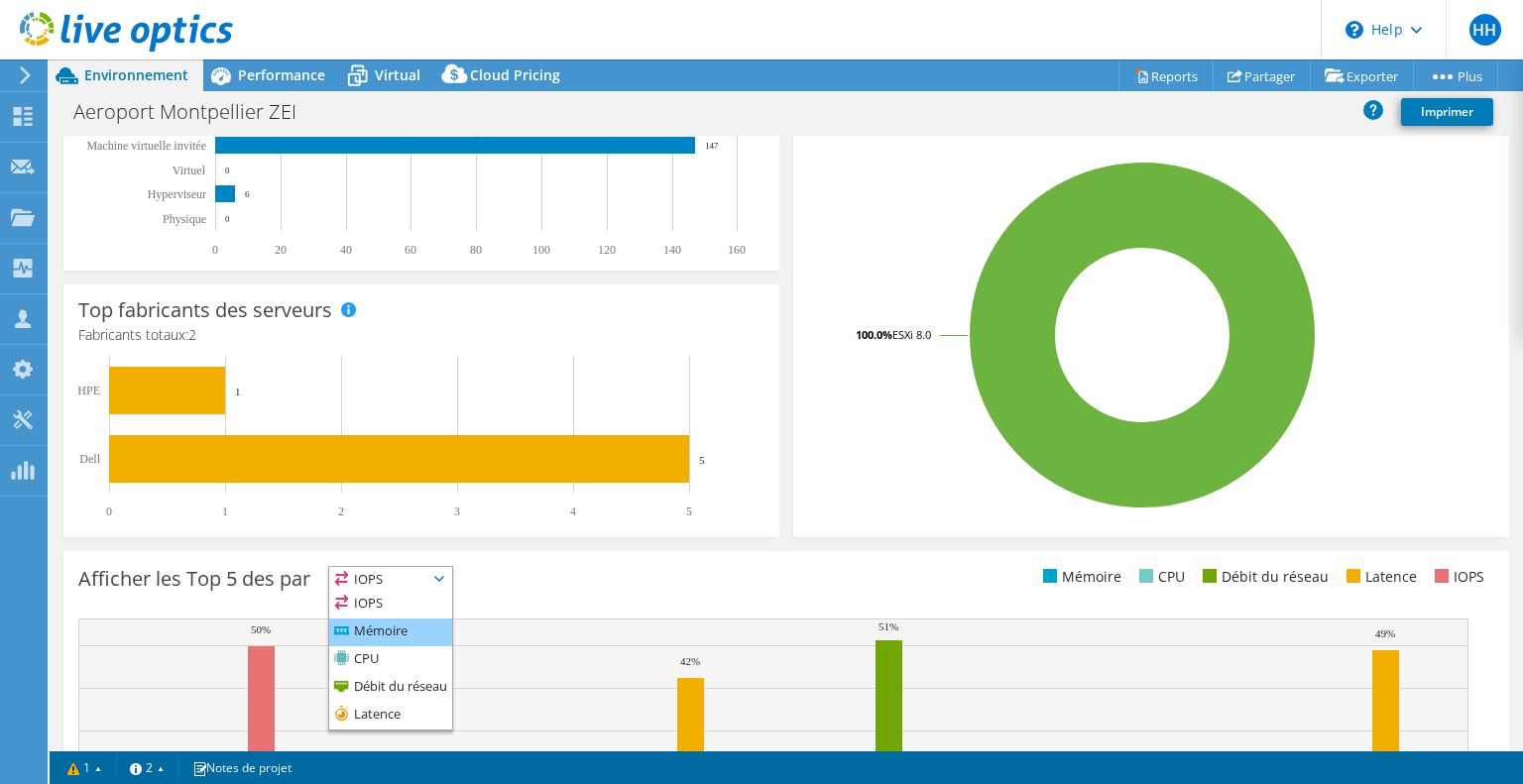 click on "Mémoire" at bounding box center [391, 632] 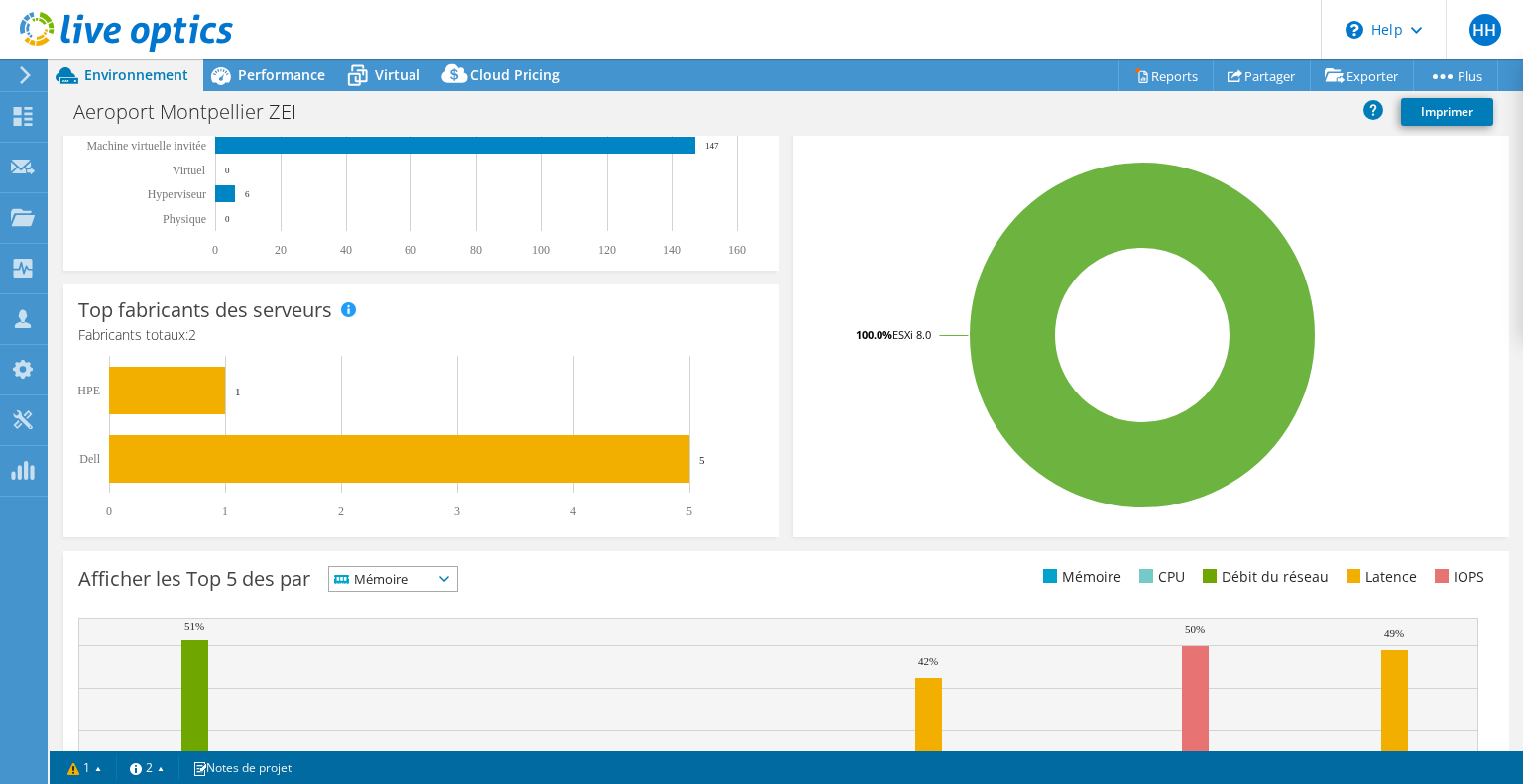 scroll, scrollTop: 592, scrollLeft: 0, axis: vertical 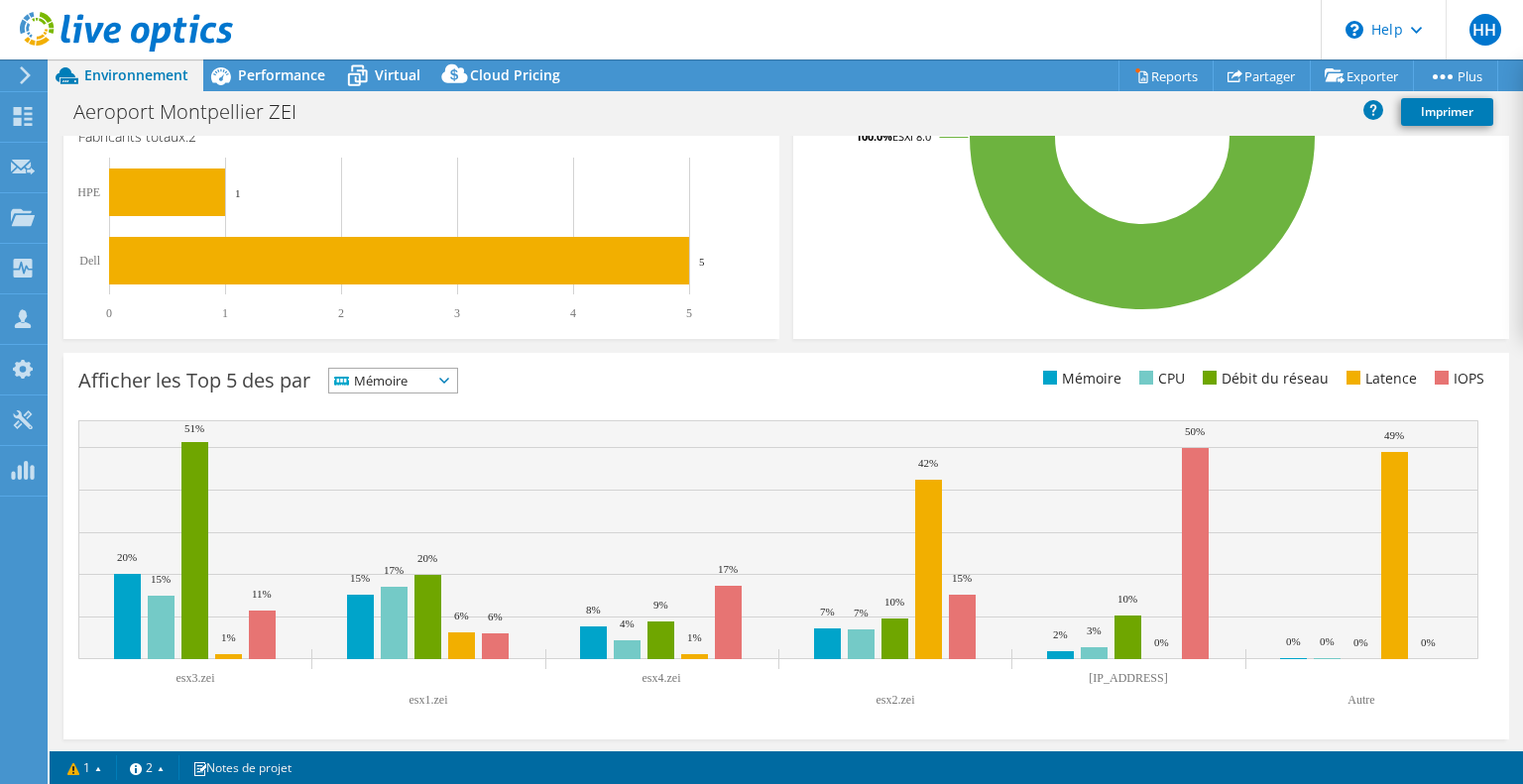 click on "Mémoire" at bounding box center (381, 381) 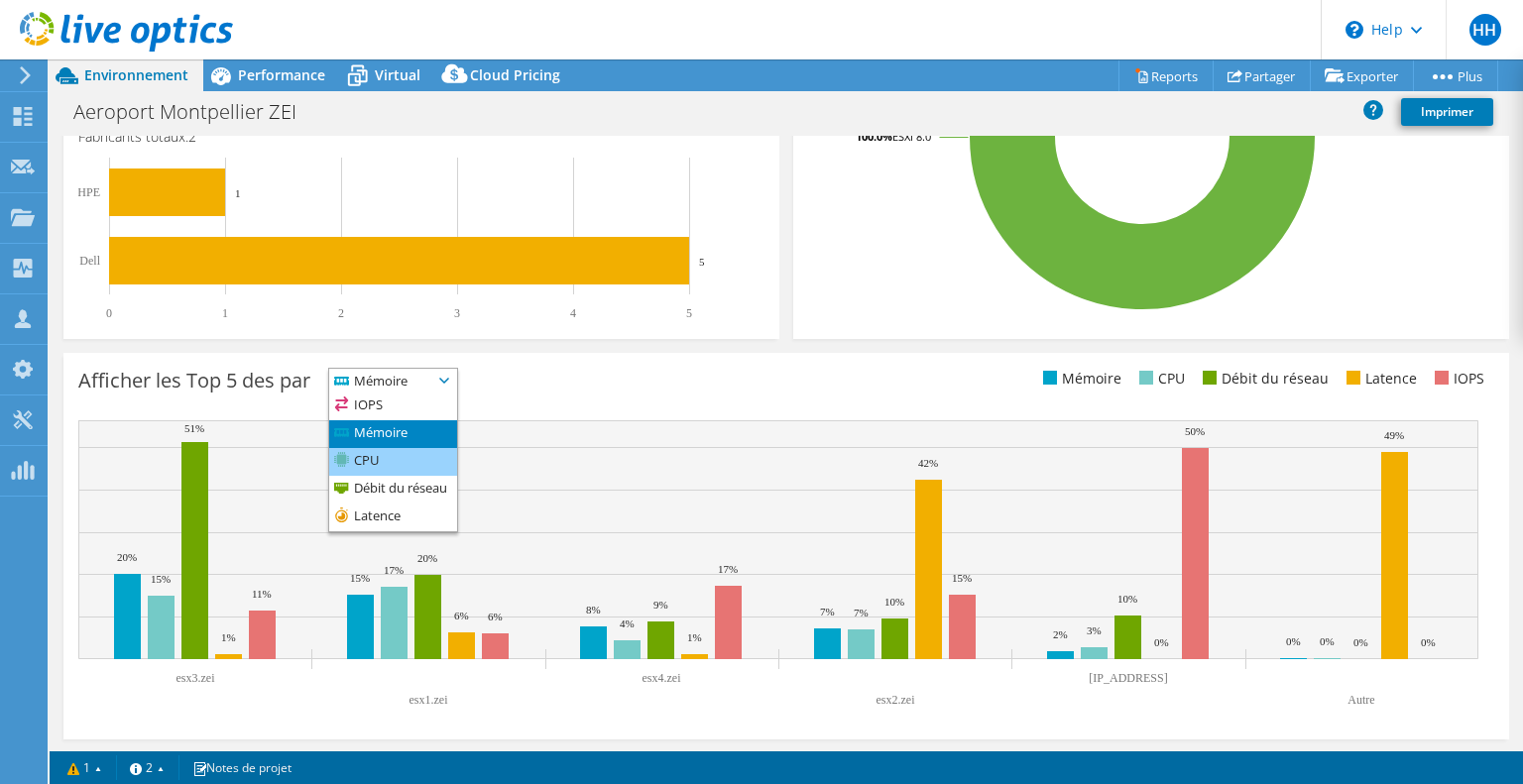 click on "CPU" at bounding box center [393, 462] 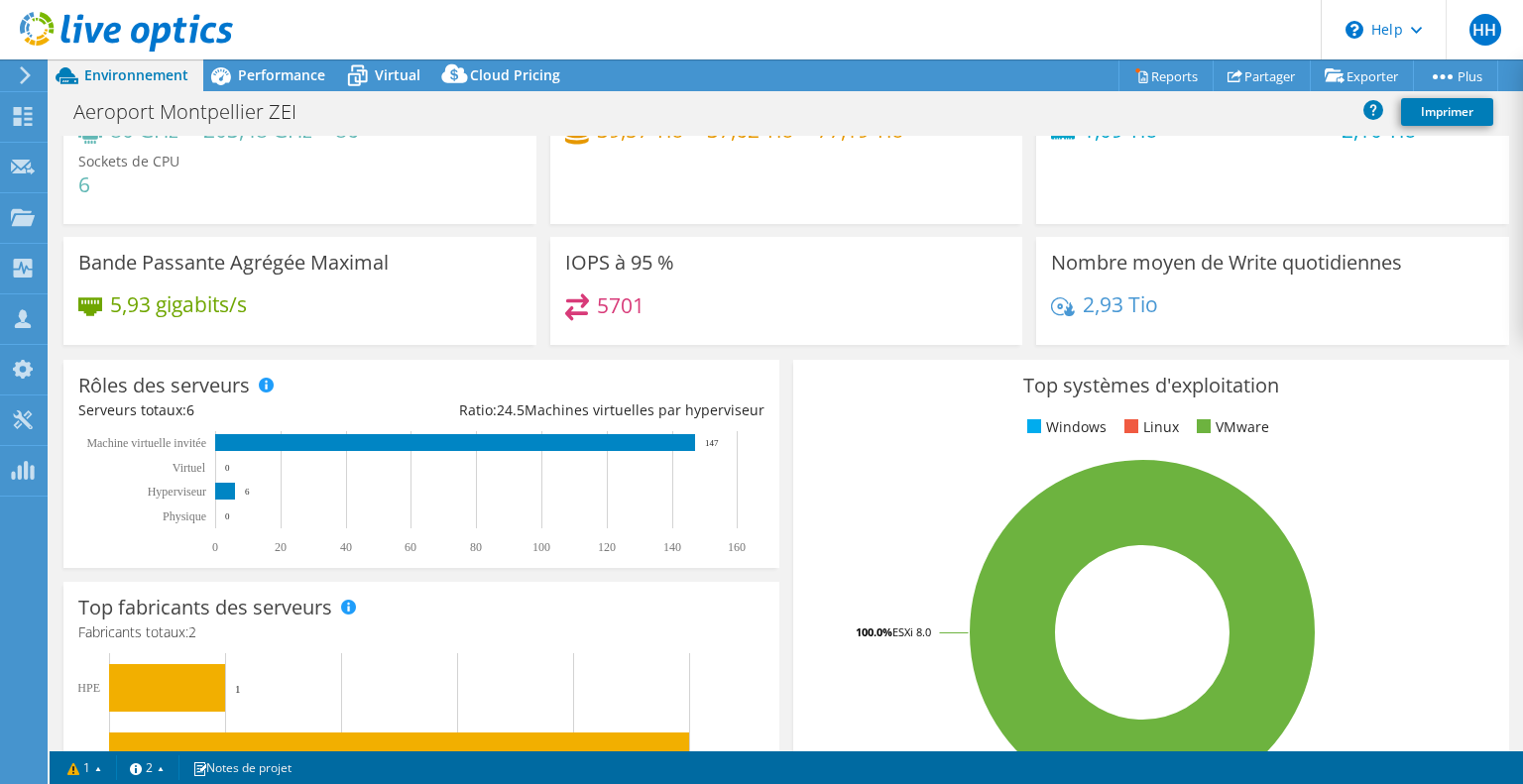 scroll, scrollTop: 0, scrollLeft: 0, axis: both 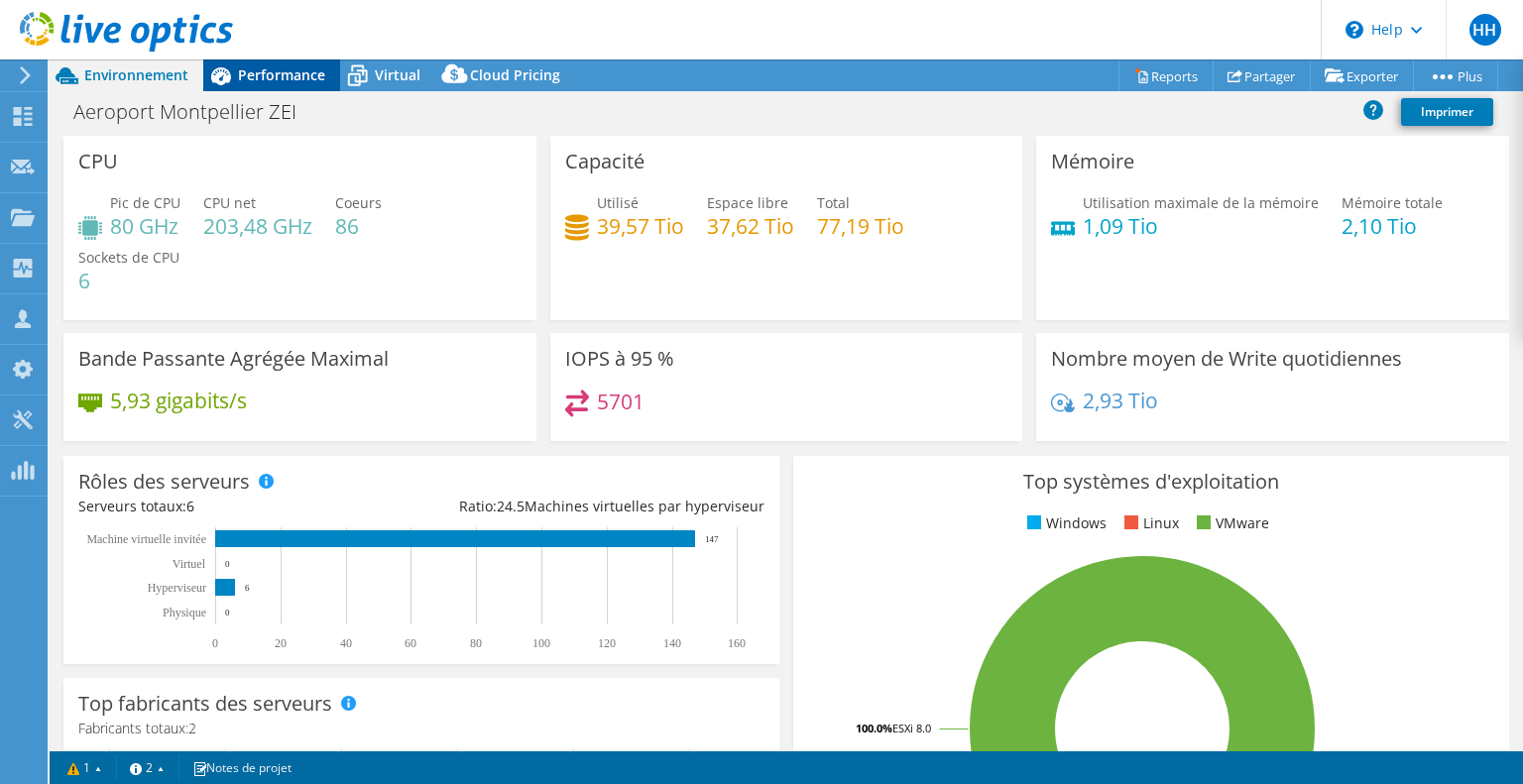click on "Performance" at bounding box center [282, 74] 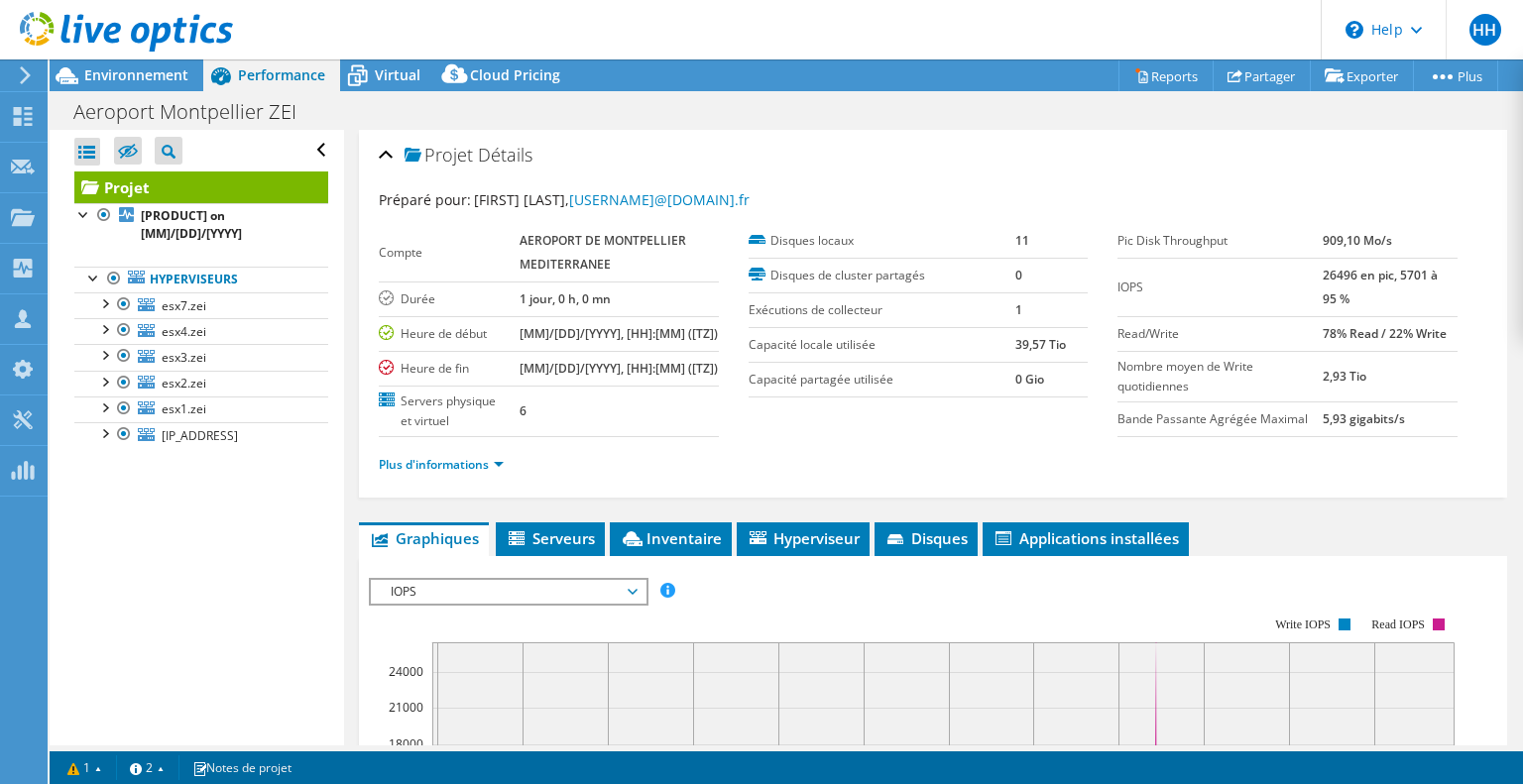 scroll, scrollTop: 99, scrollLeft: 0, axis: vertical 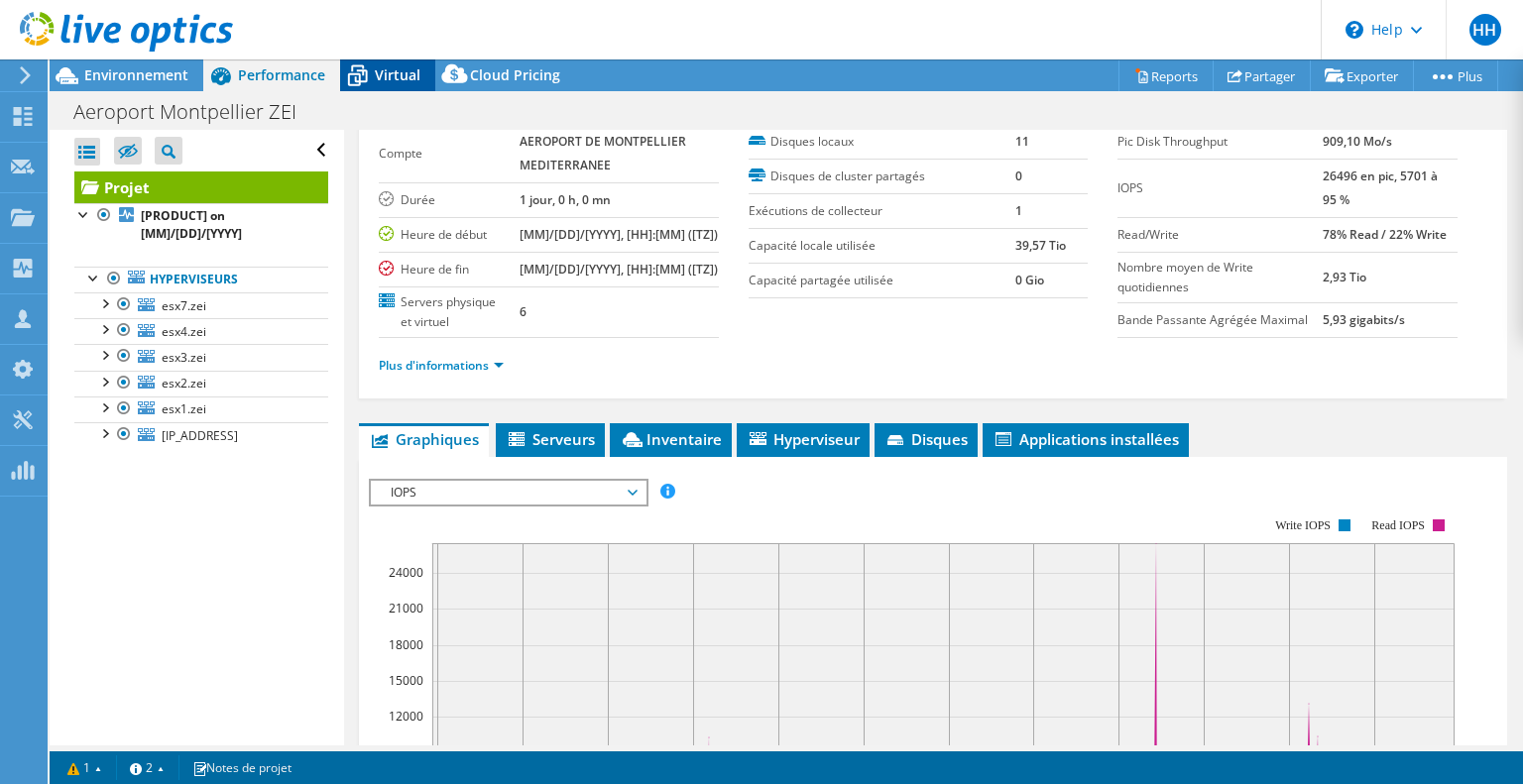 click 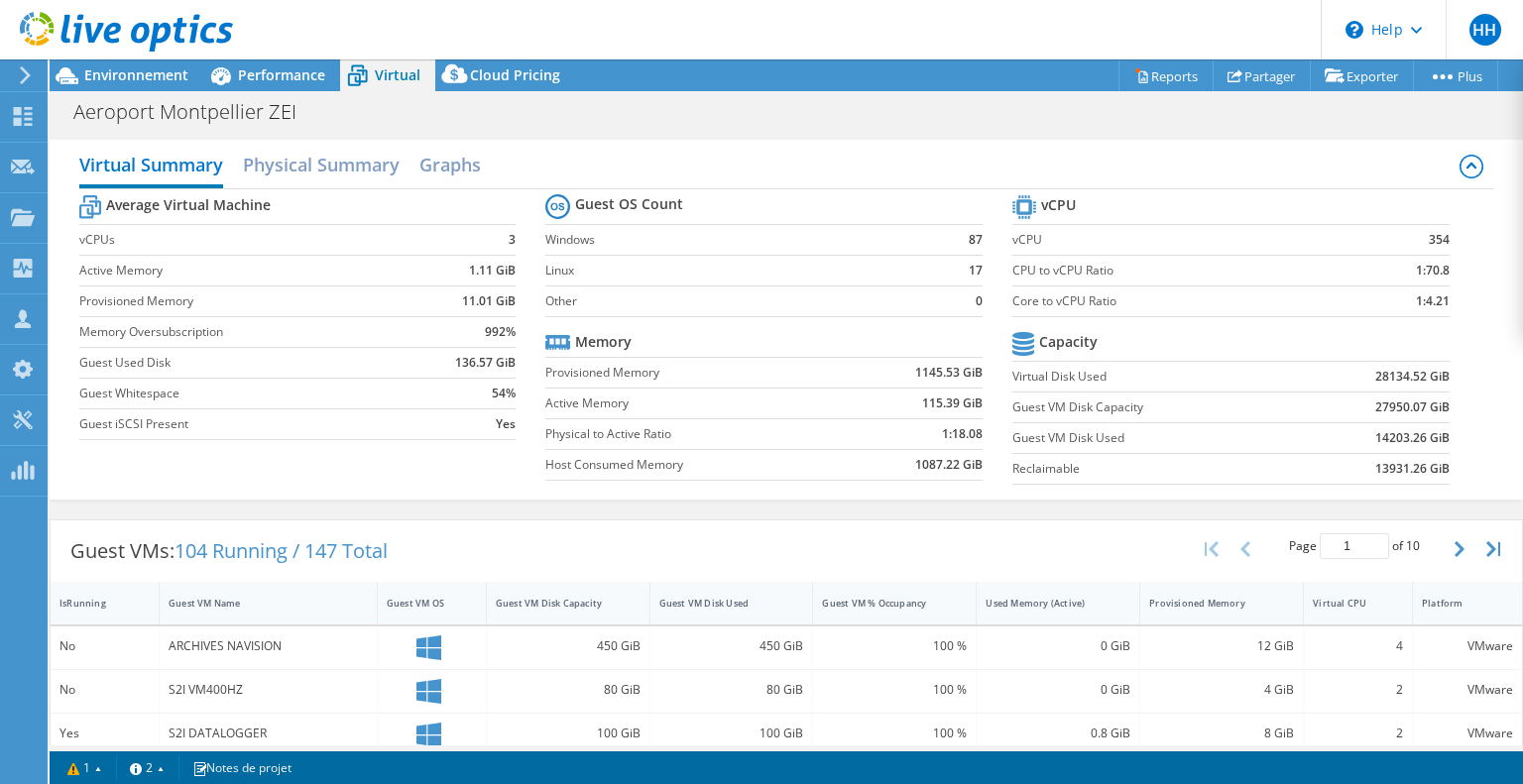 scroll, scrollTop: 297, scrollLeft: 0, axis: vertical 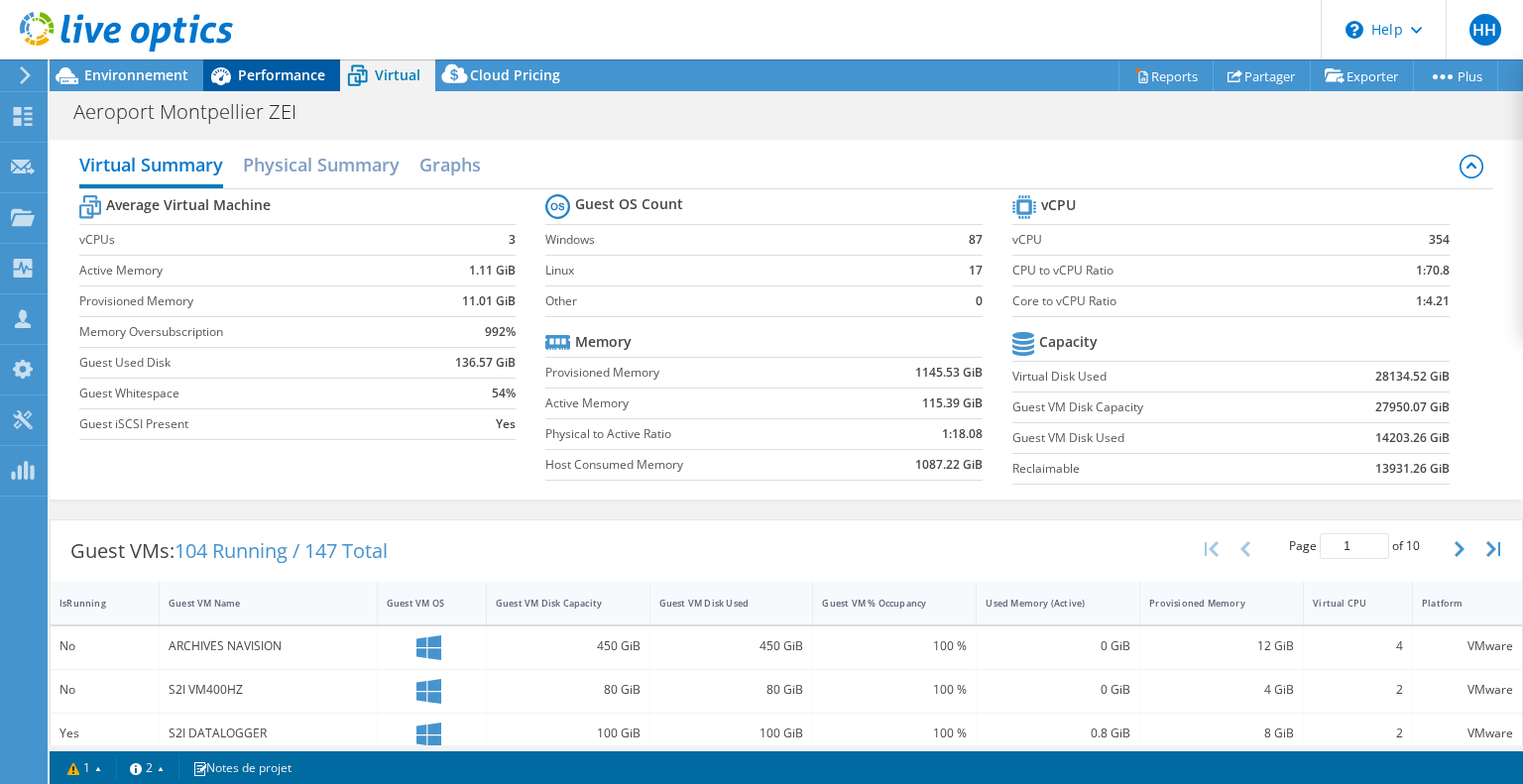 click on "Performance" at bounding box center [282, 74] 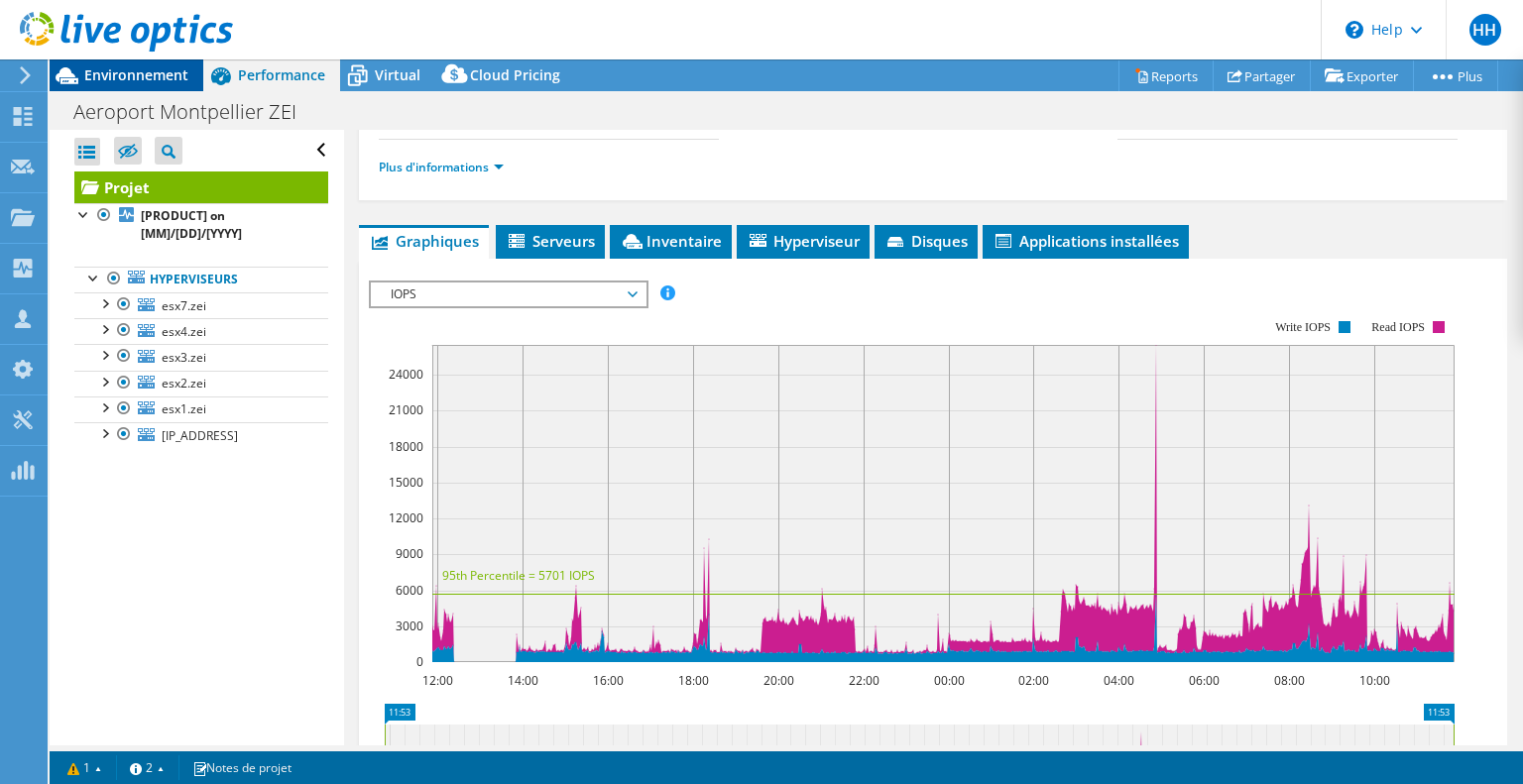 click on "Environnement" at bounding box center [136, 74] 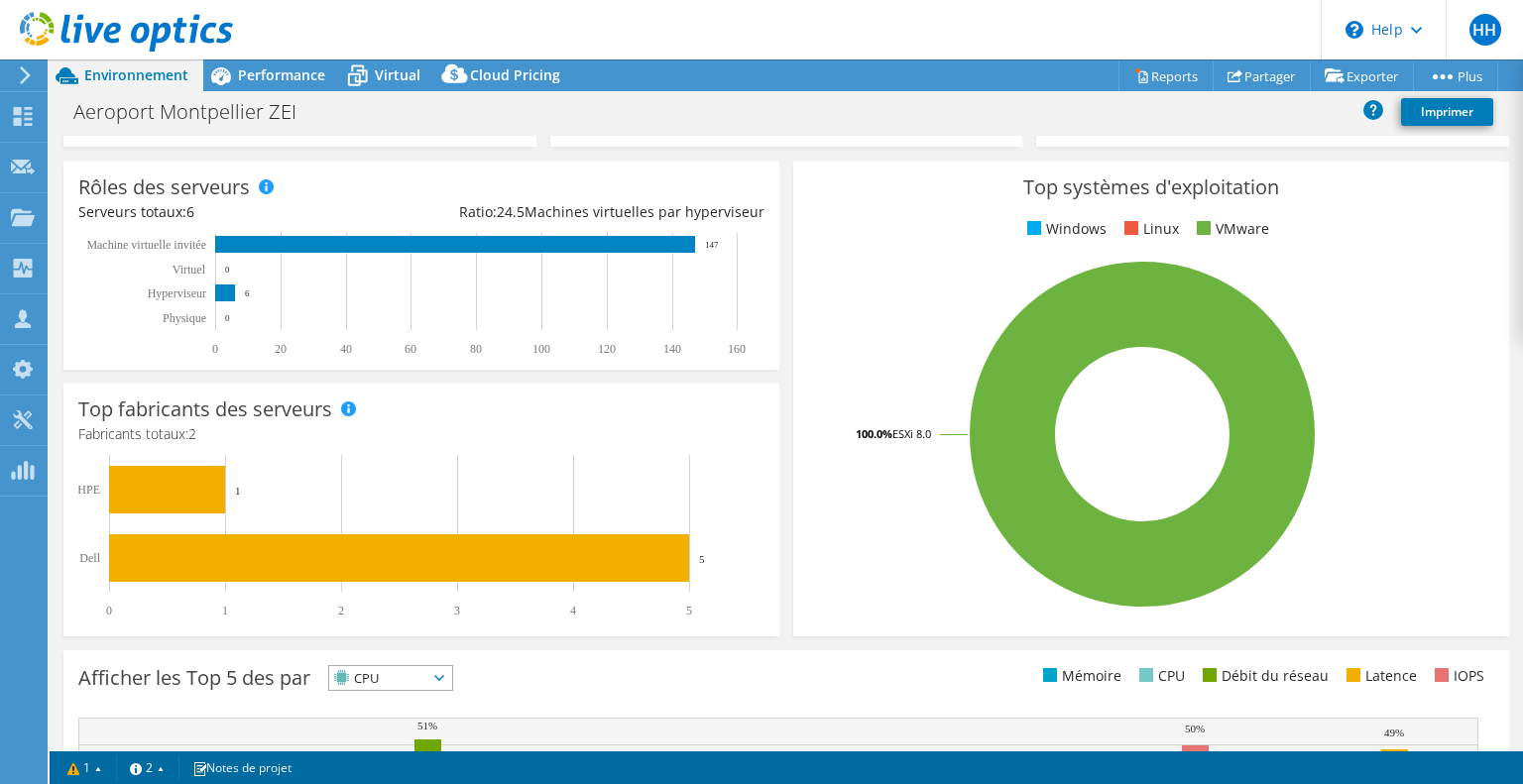 scroll, scrollTop: 297, scrollLeft: 0, axis: vertical 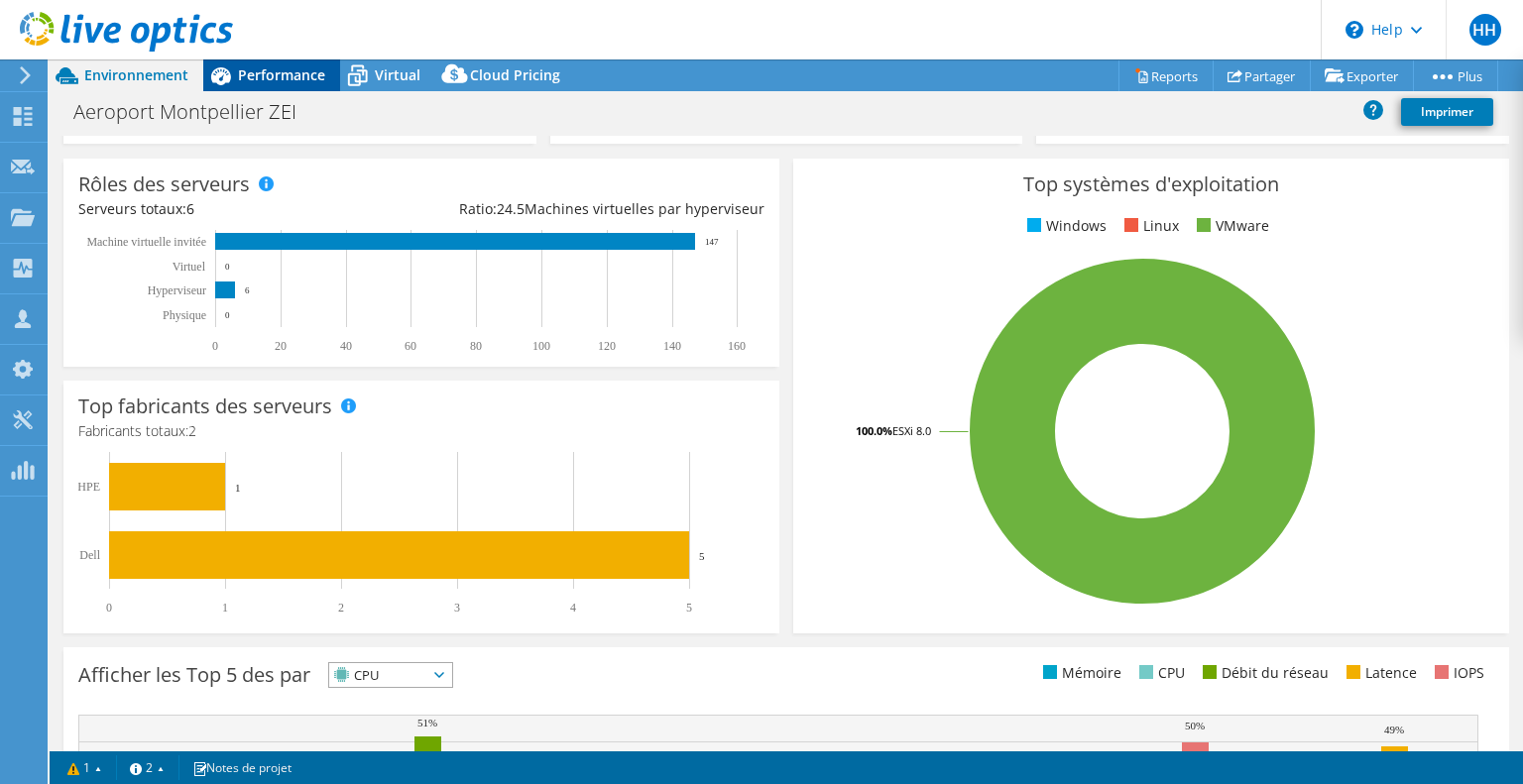 click on "Performance" at bounding box center [282, 74] 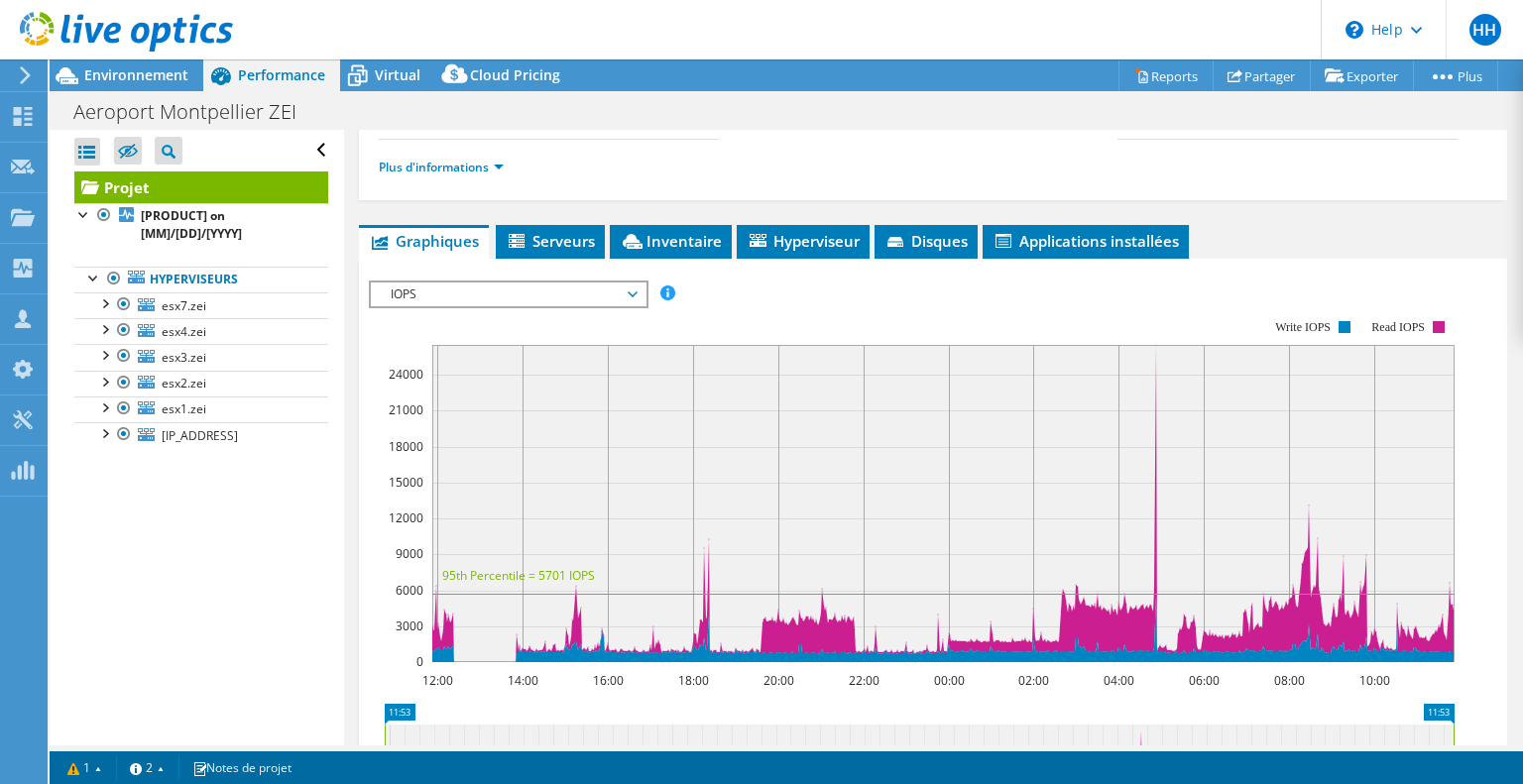 scroll, scrollTop: 0, scrollLeft: 0, axis: both 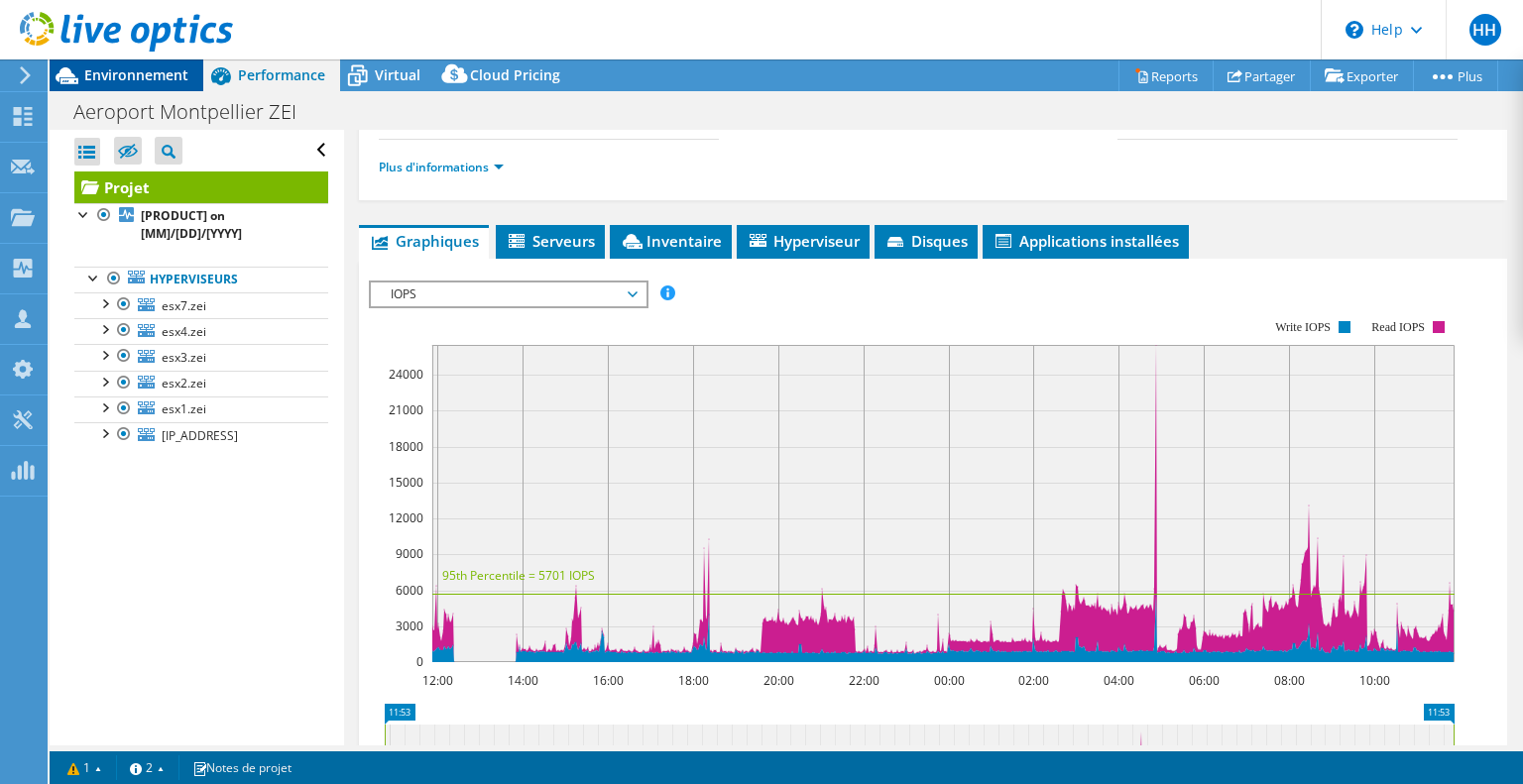 click on "Environnement" at bounding box center [126, 75] 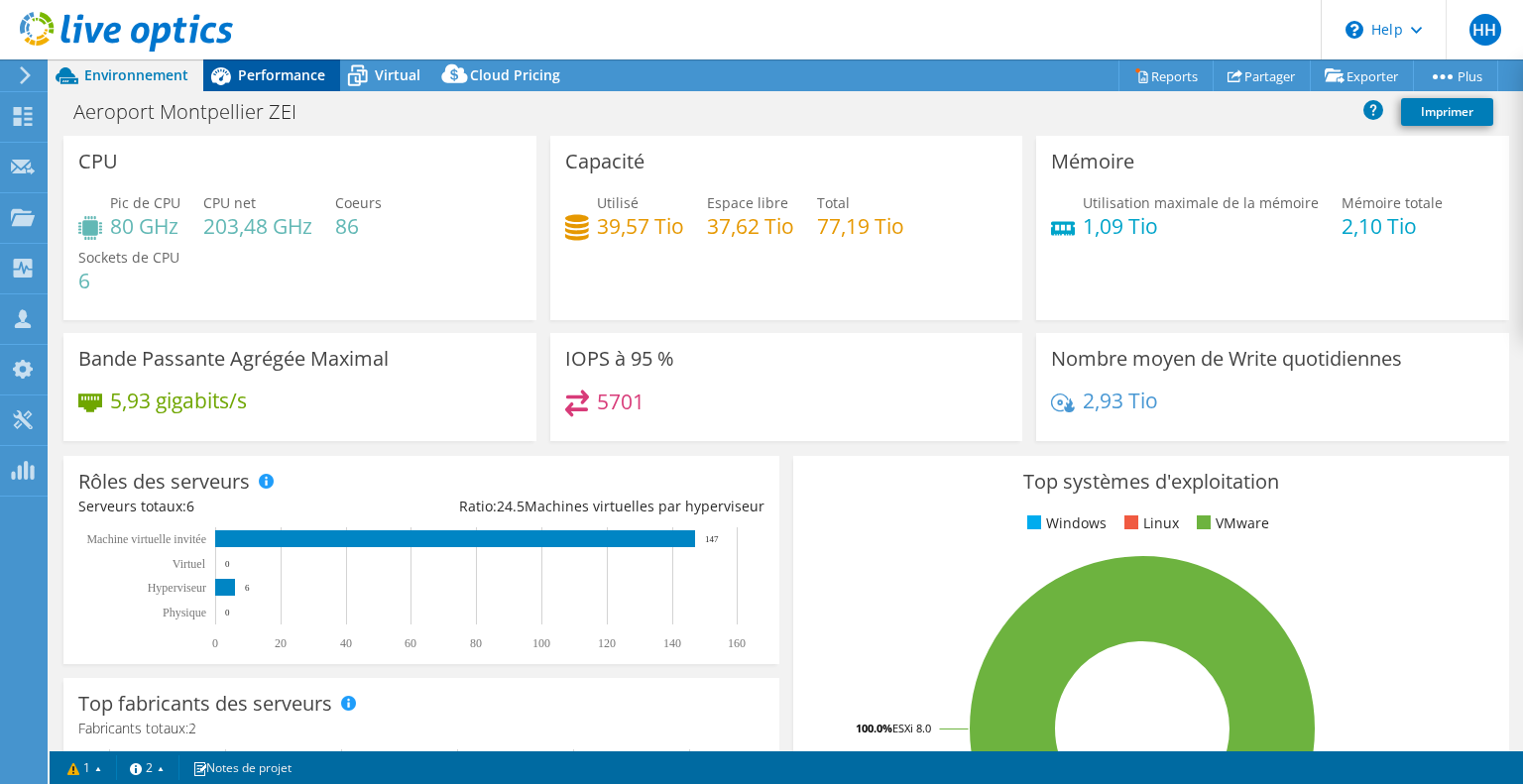 click on "Performance" at bounding box center (282, 74) 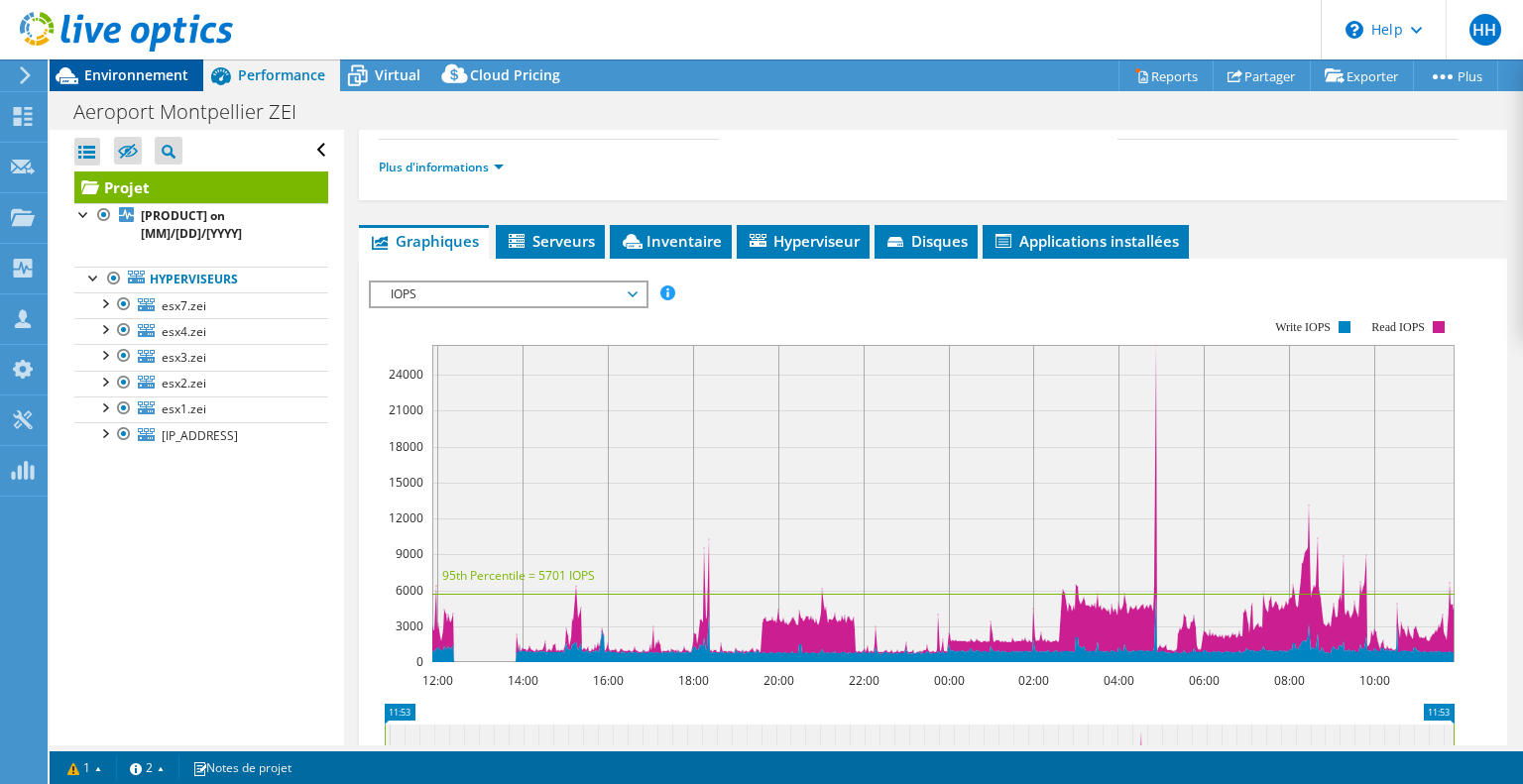 click on "Environnement" at bounding box center [126, 75] 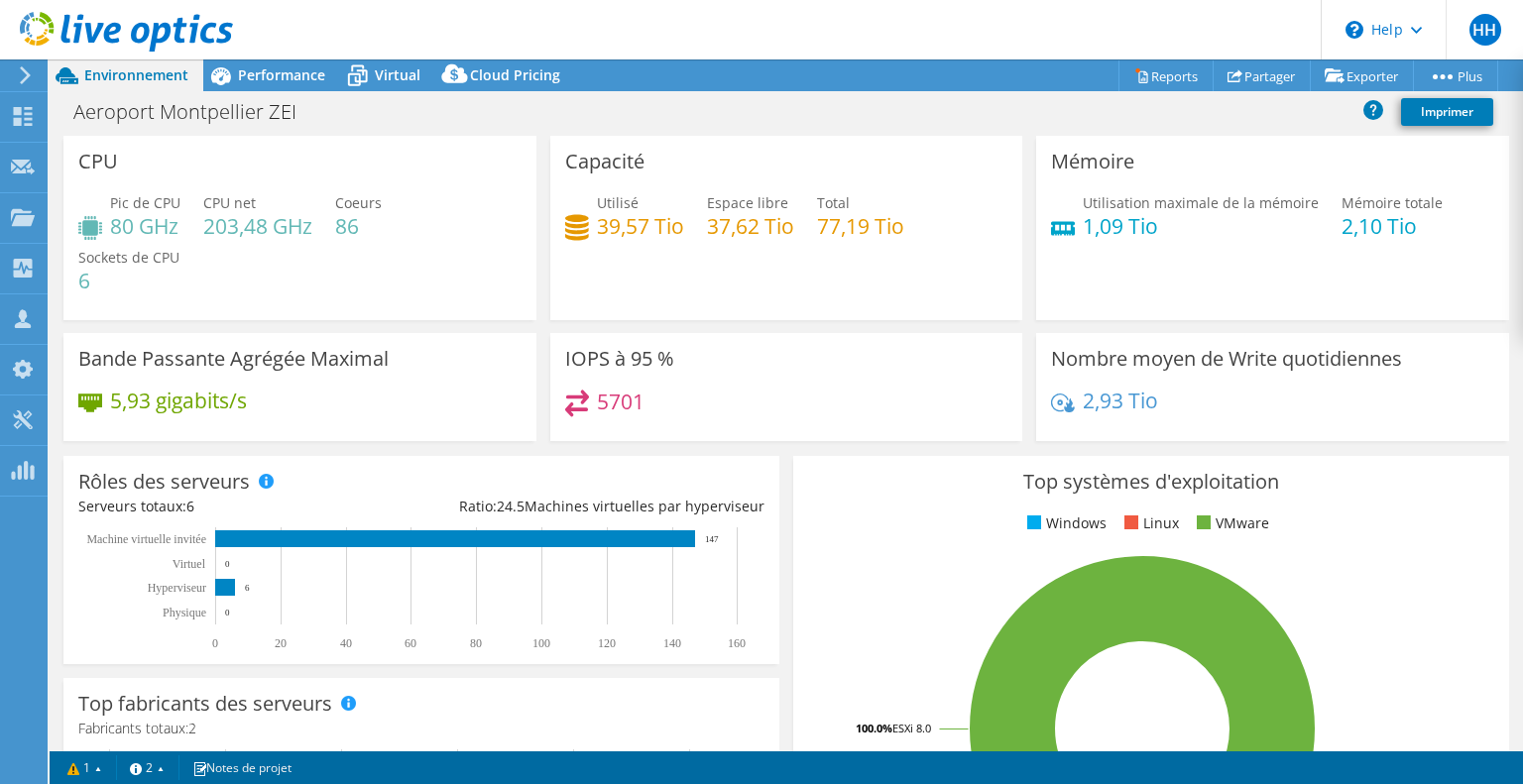click 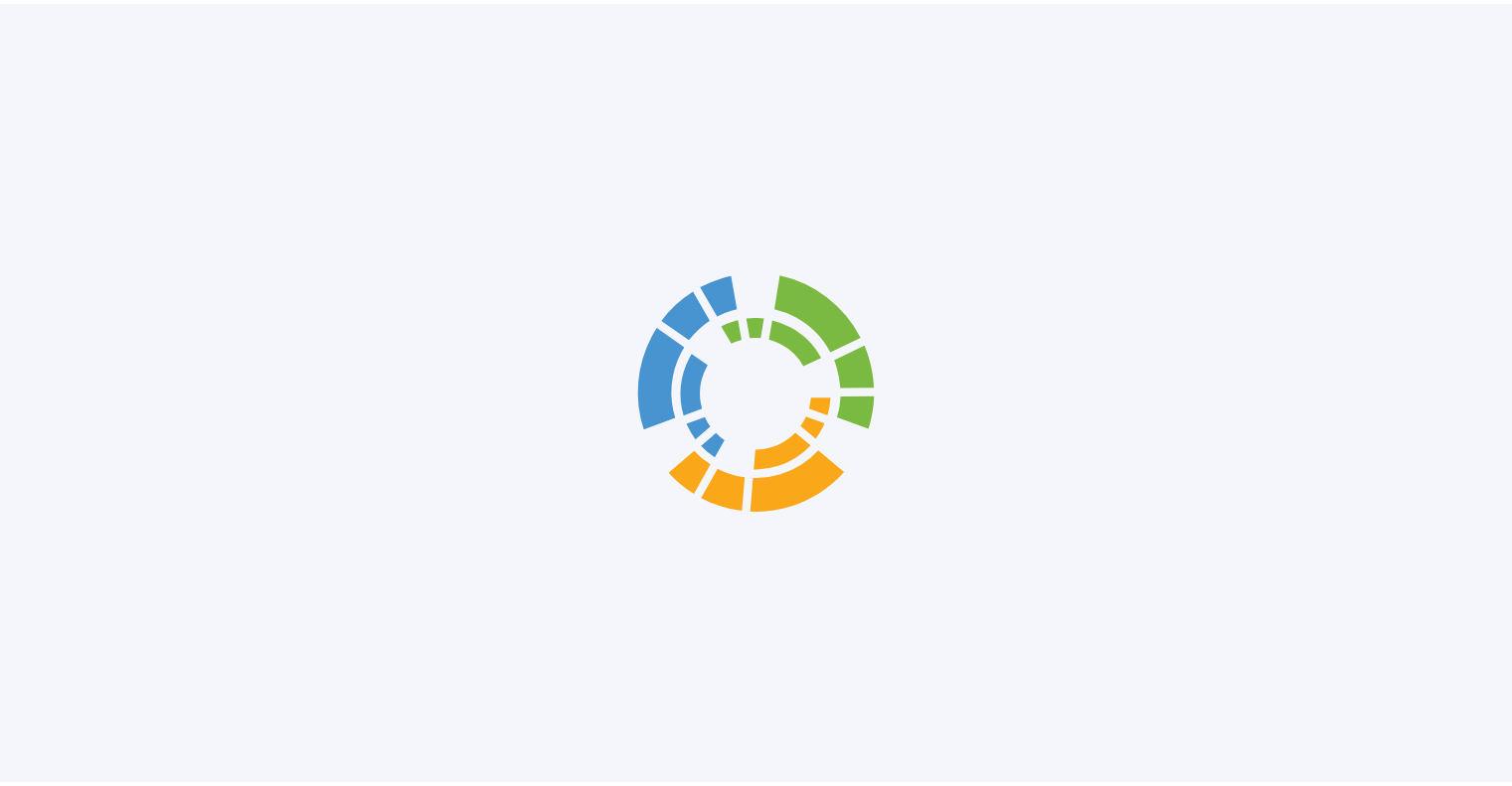 scroll, scrollTop: 0, scrollLeft: 0, axis: both 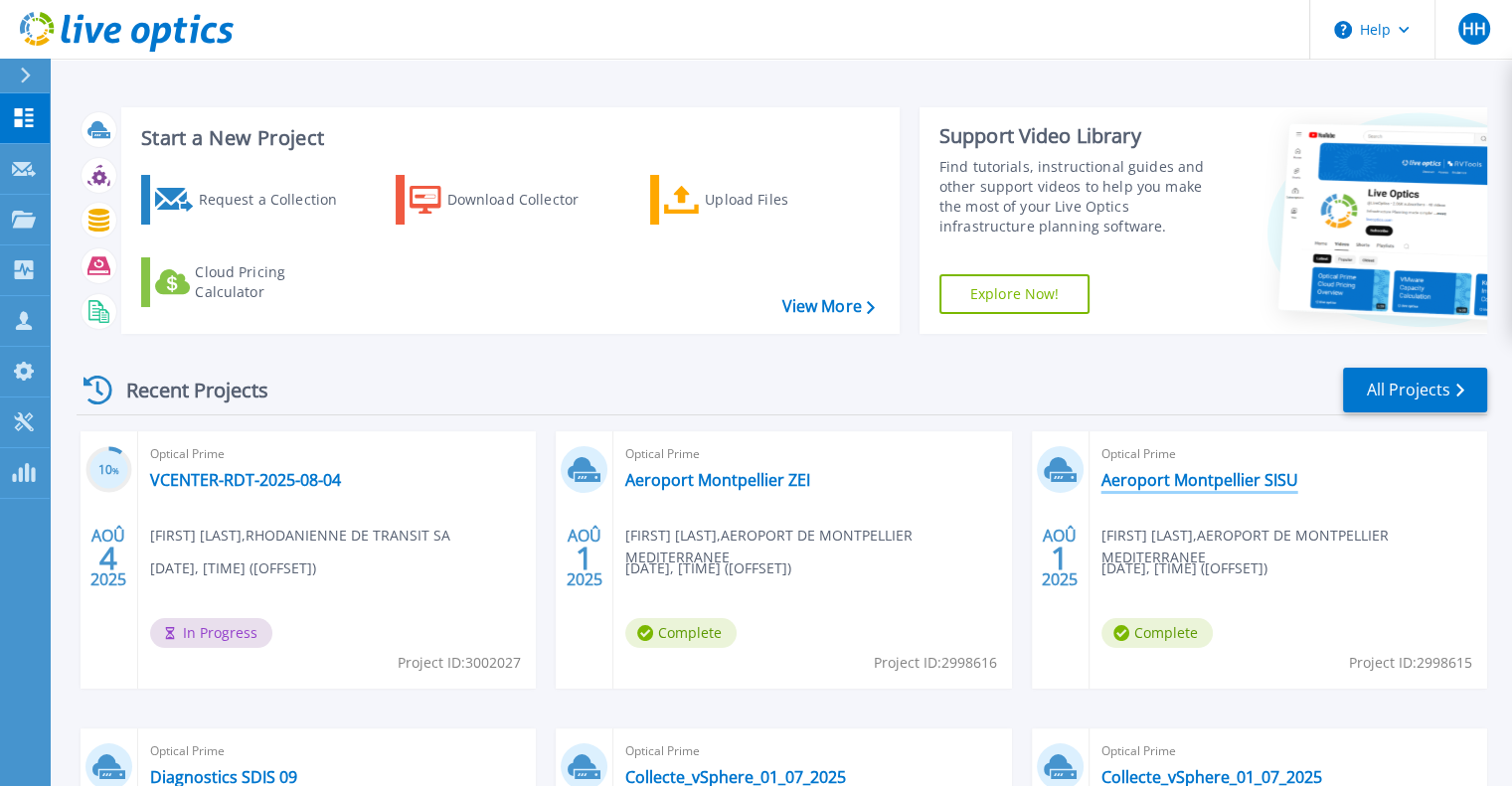 click on "Optical Prime Aeroport Montpellier SISU [FIRST] [LAST] , AEROPORT DE MONTPELLIER MEDITERRANEE [DATE], [TIME] ([OFFSET]) Complete Project ID: 2998615" at bounding box center (1288, 559) 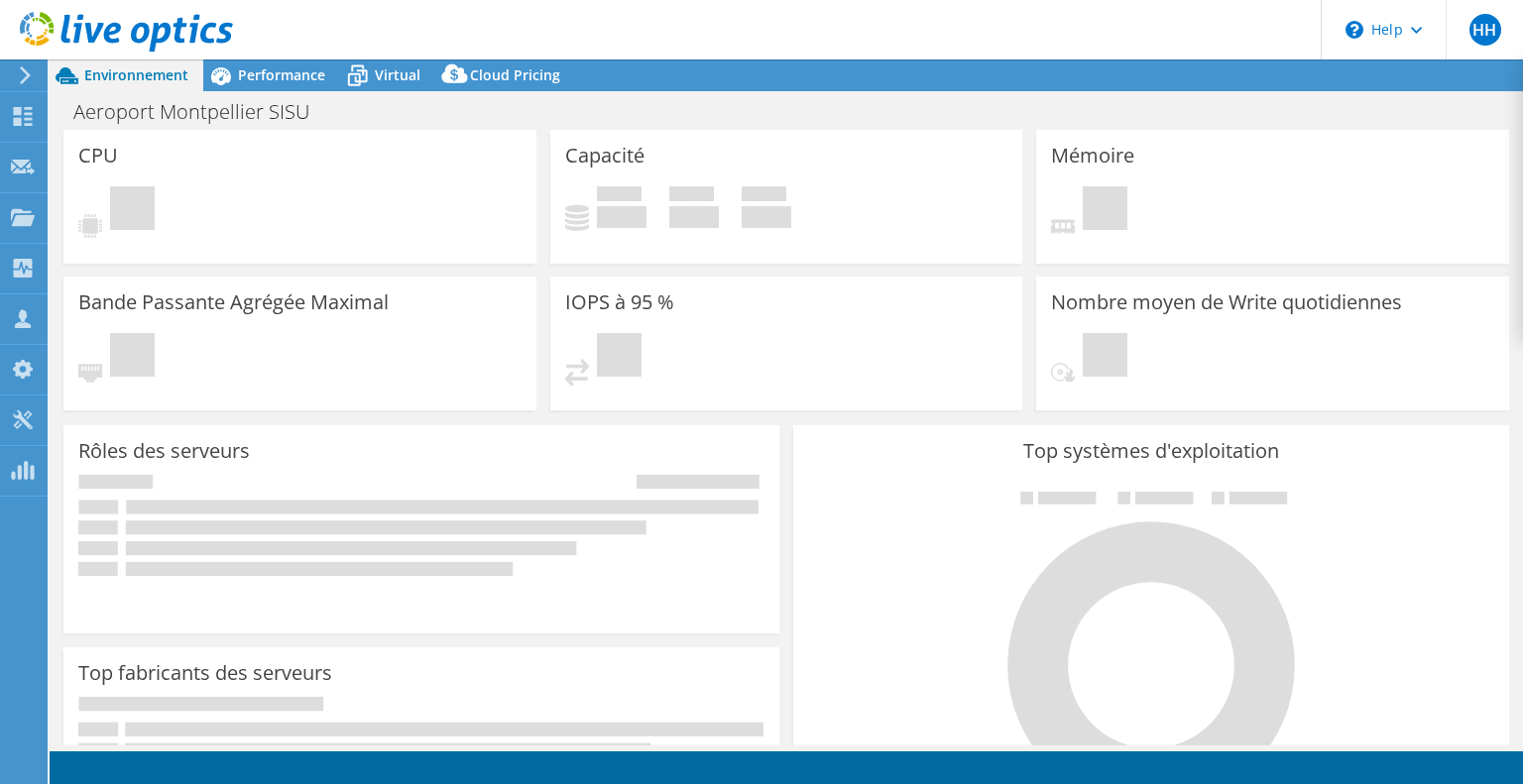 scroll, scrollTop: 0, scrollLeft: 0, axis: both 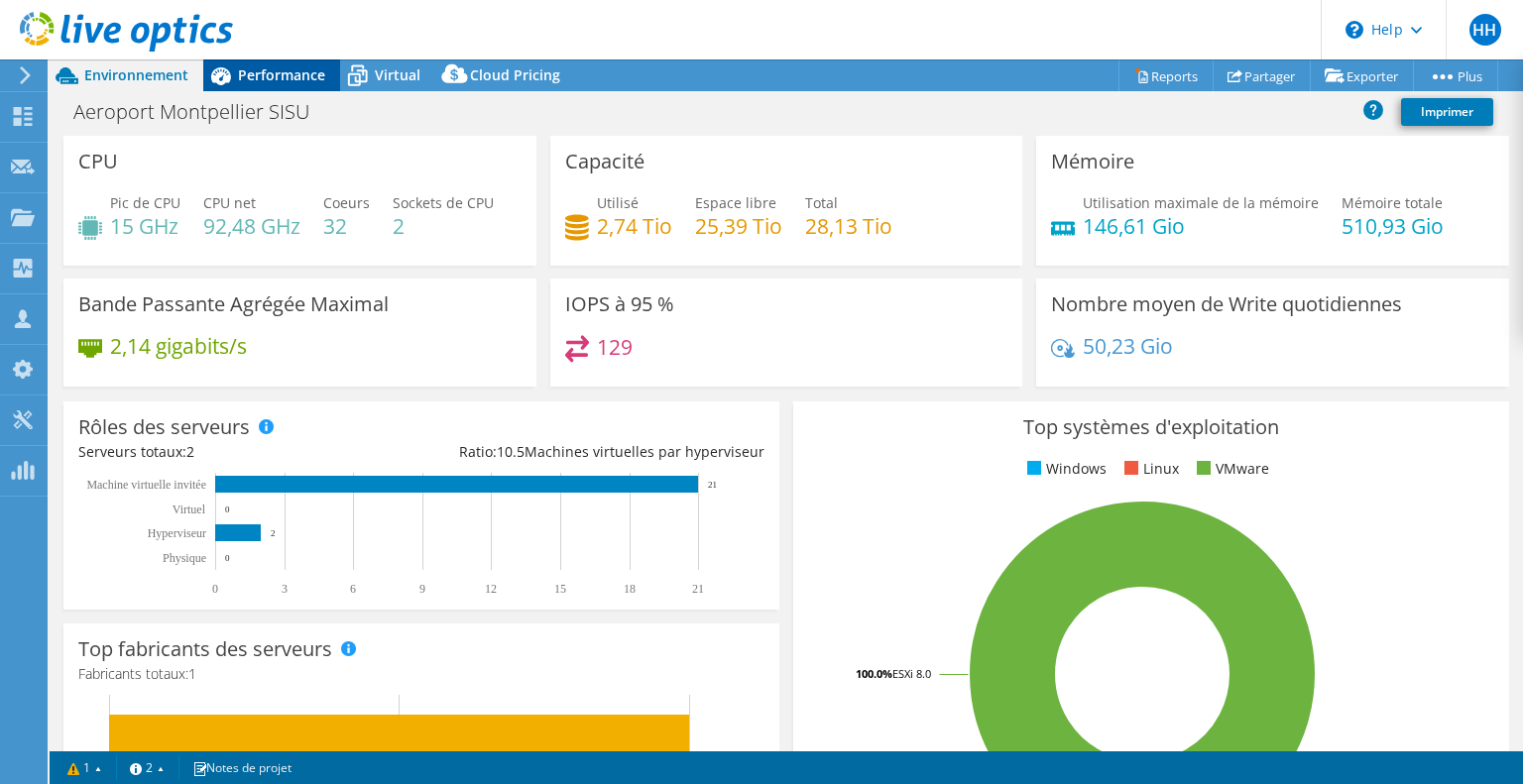 click on "Performance" at bounding box center [282, 74] 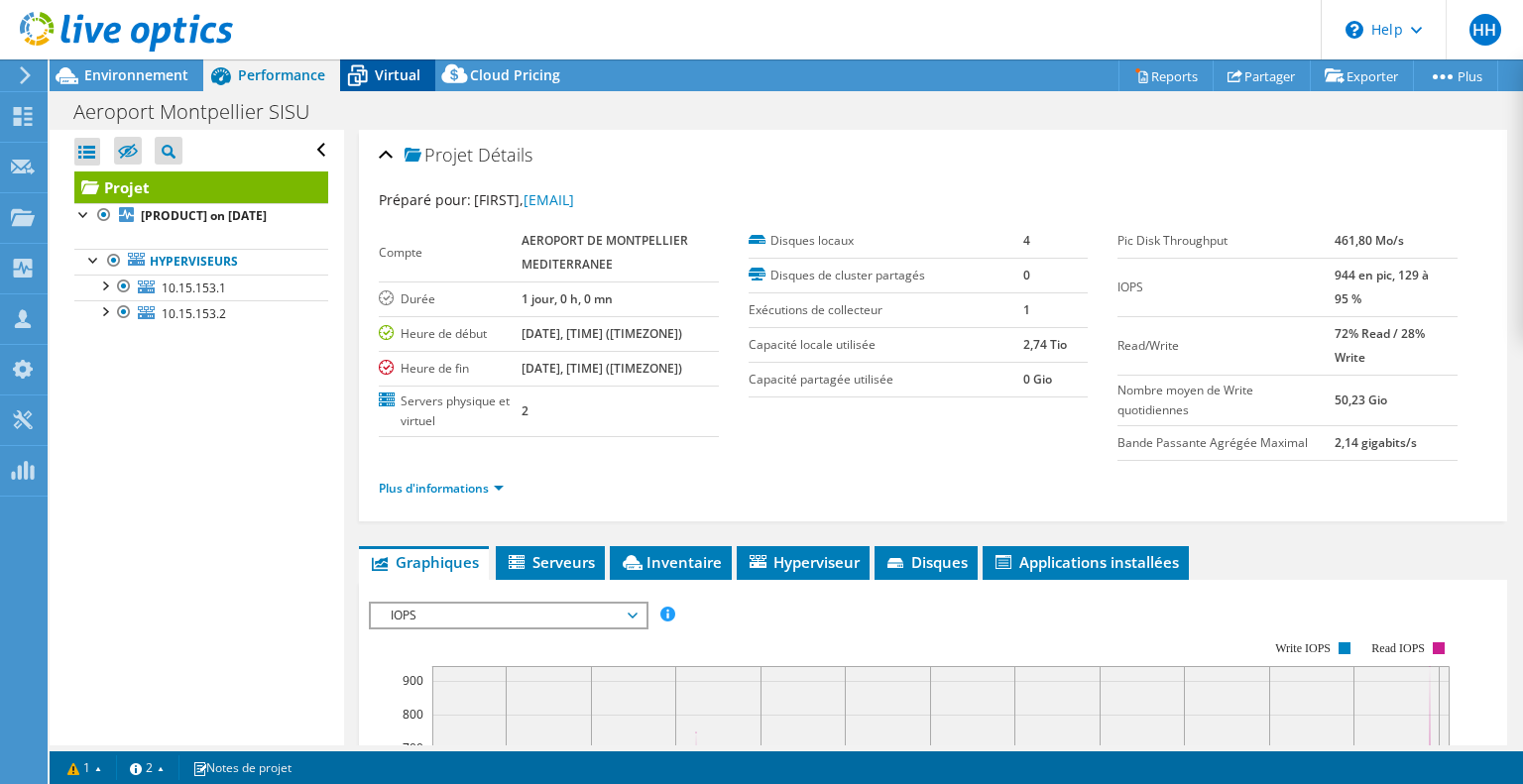click on "Virtual" at bounding box center [388, 75] 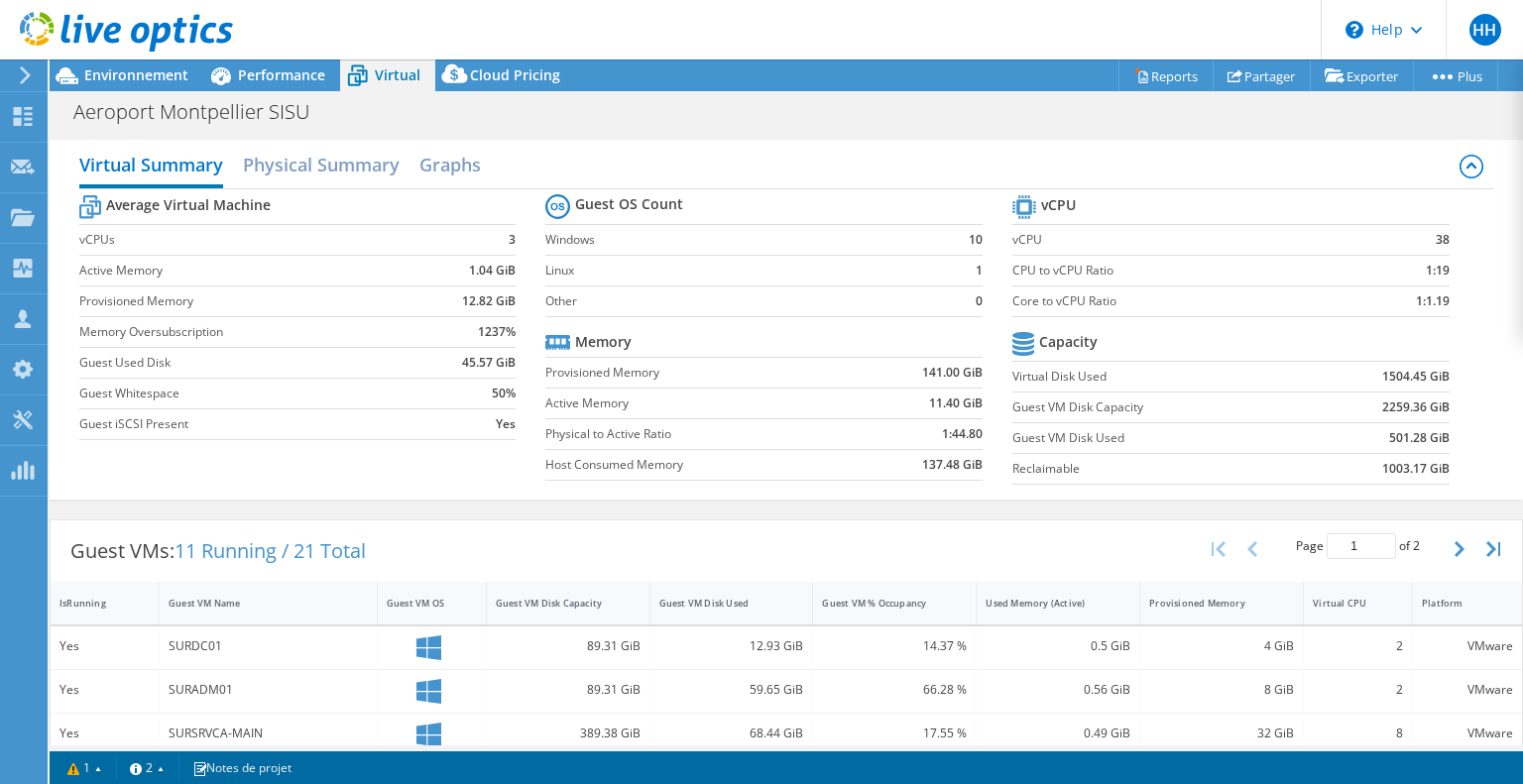 scroll, scrollTop: 198, scrollLeft: 0, axis: vertical 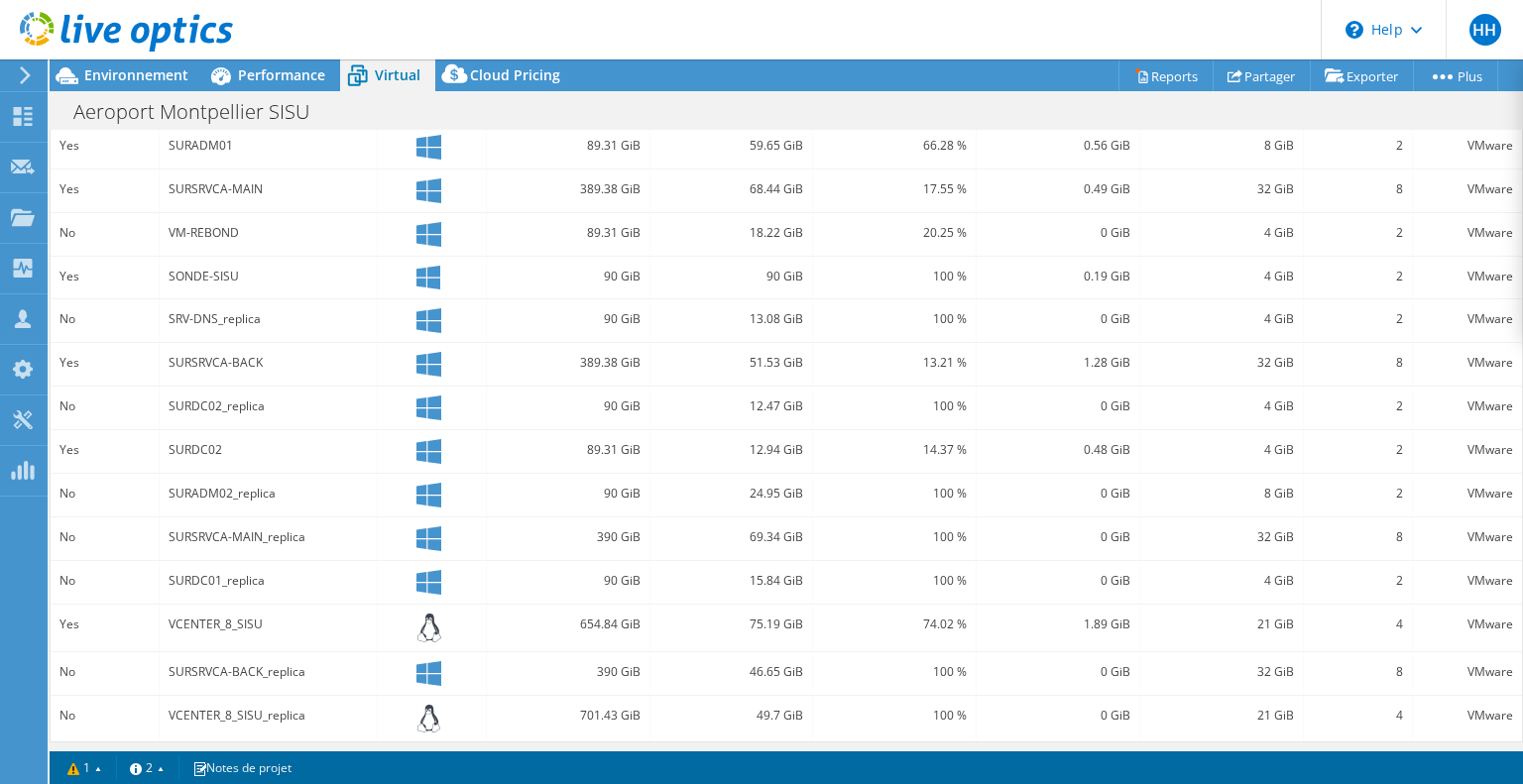click 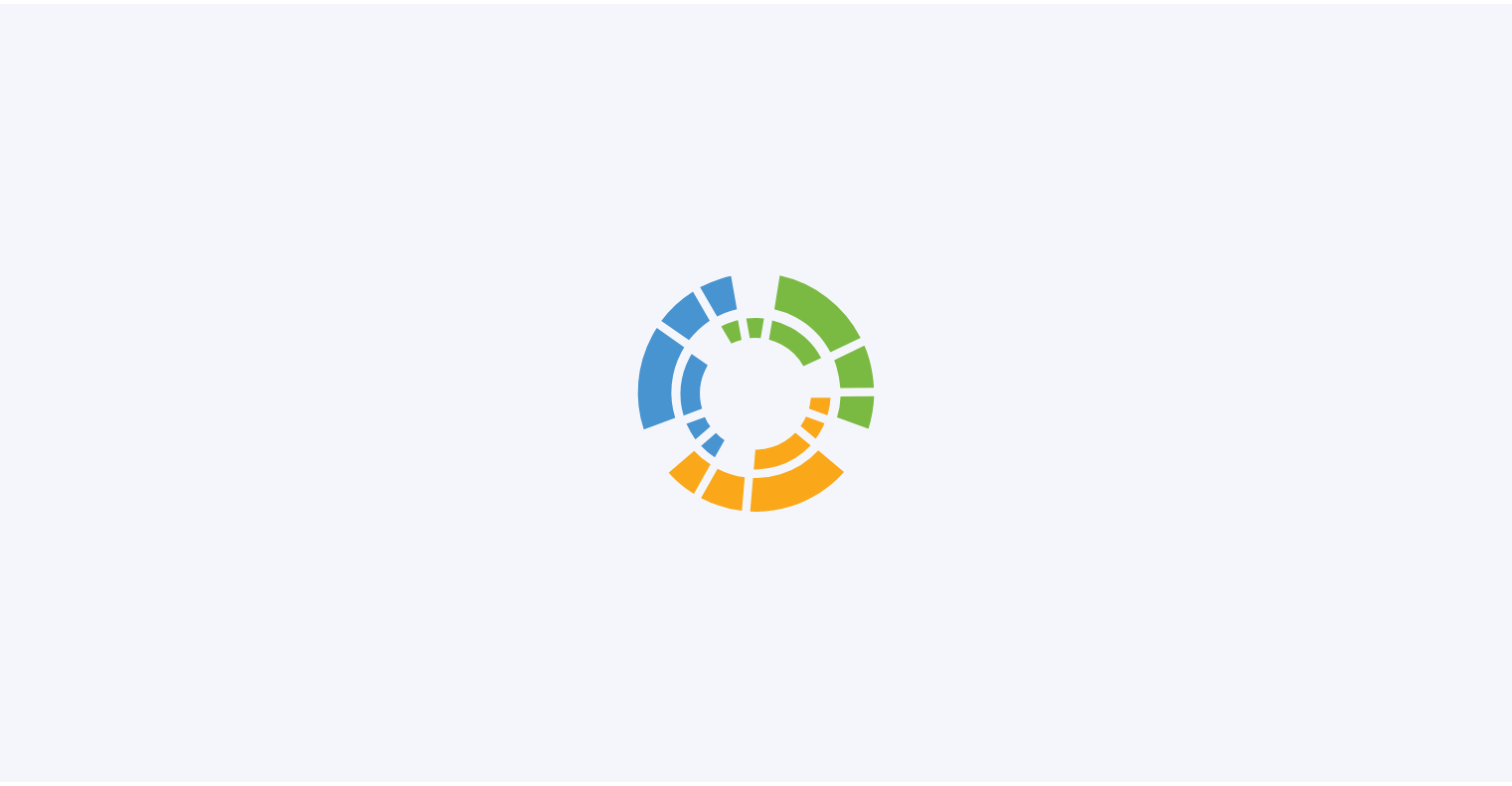 scroll, scrollTop: 0, scrollLeft: 0, axis: both 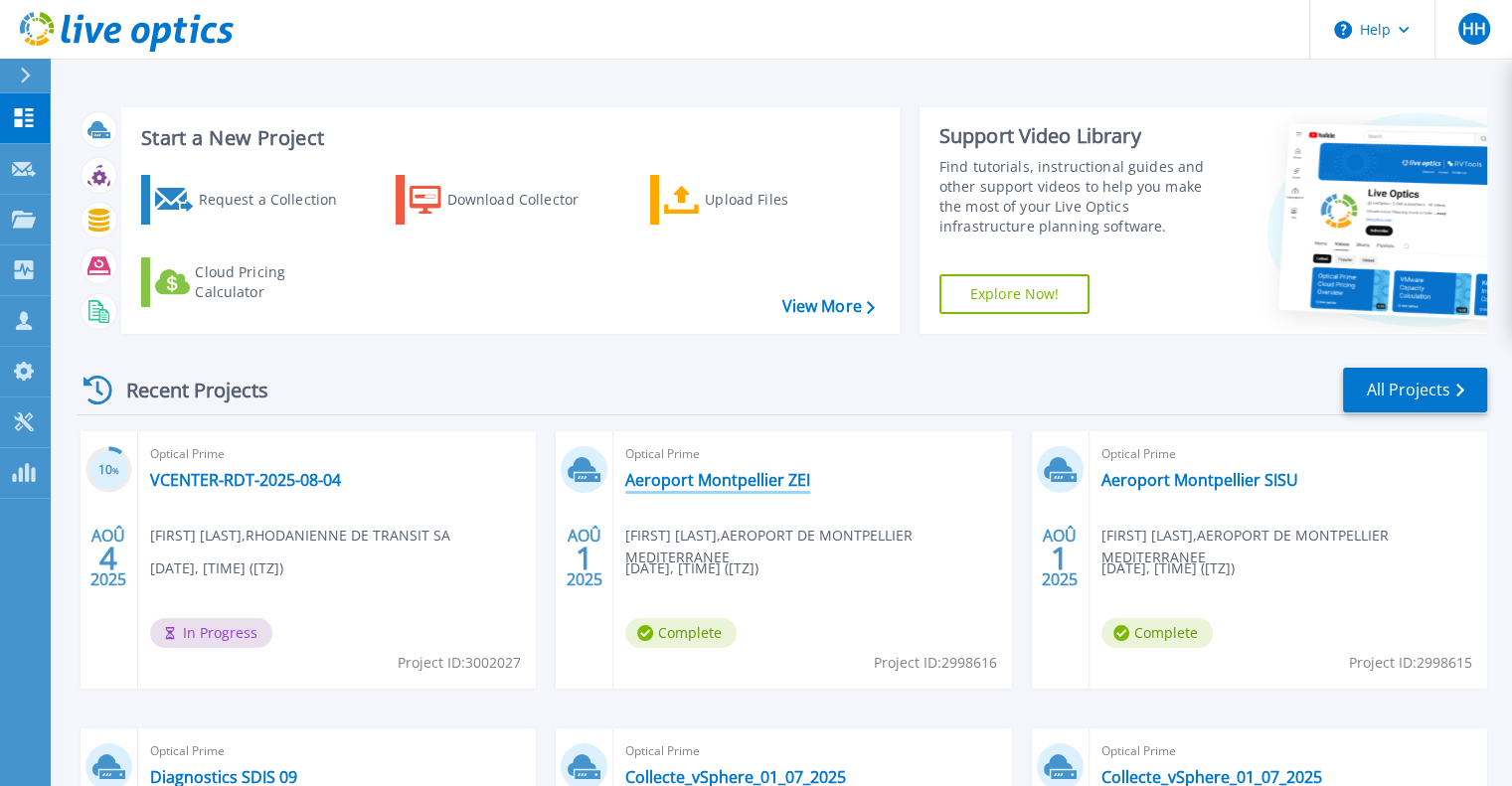 click on "Aeroport Montpellier ZEI" at bounding box center (718, 480) 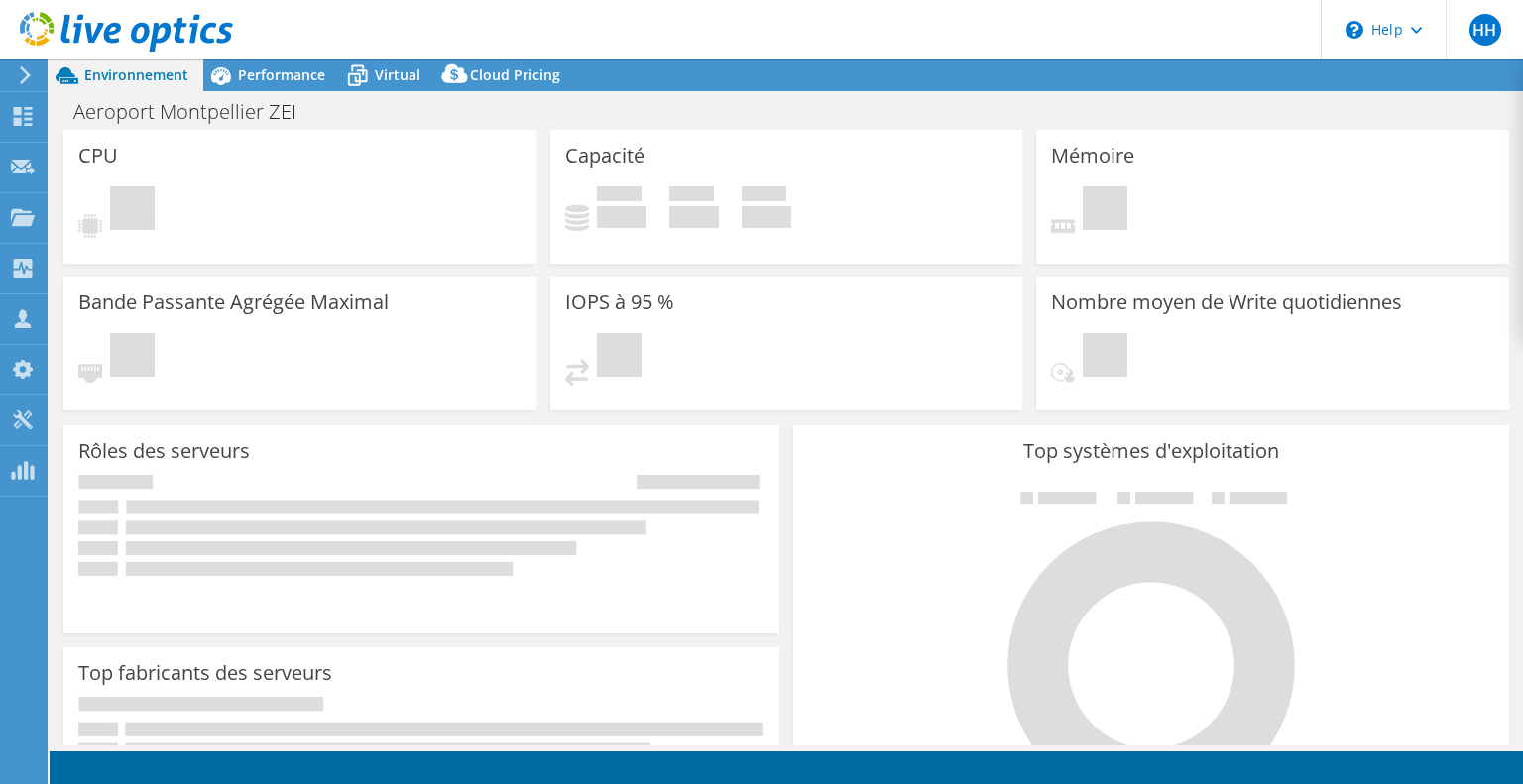 scroll, scrollTop: 0, scrollLeft: 0, axis: both 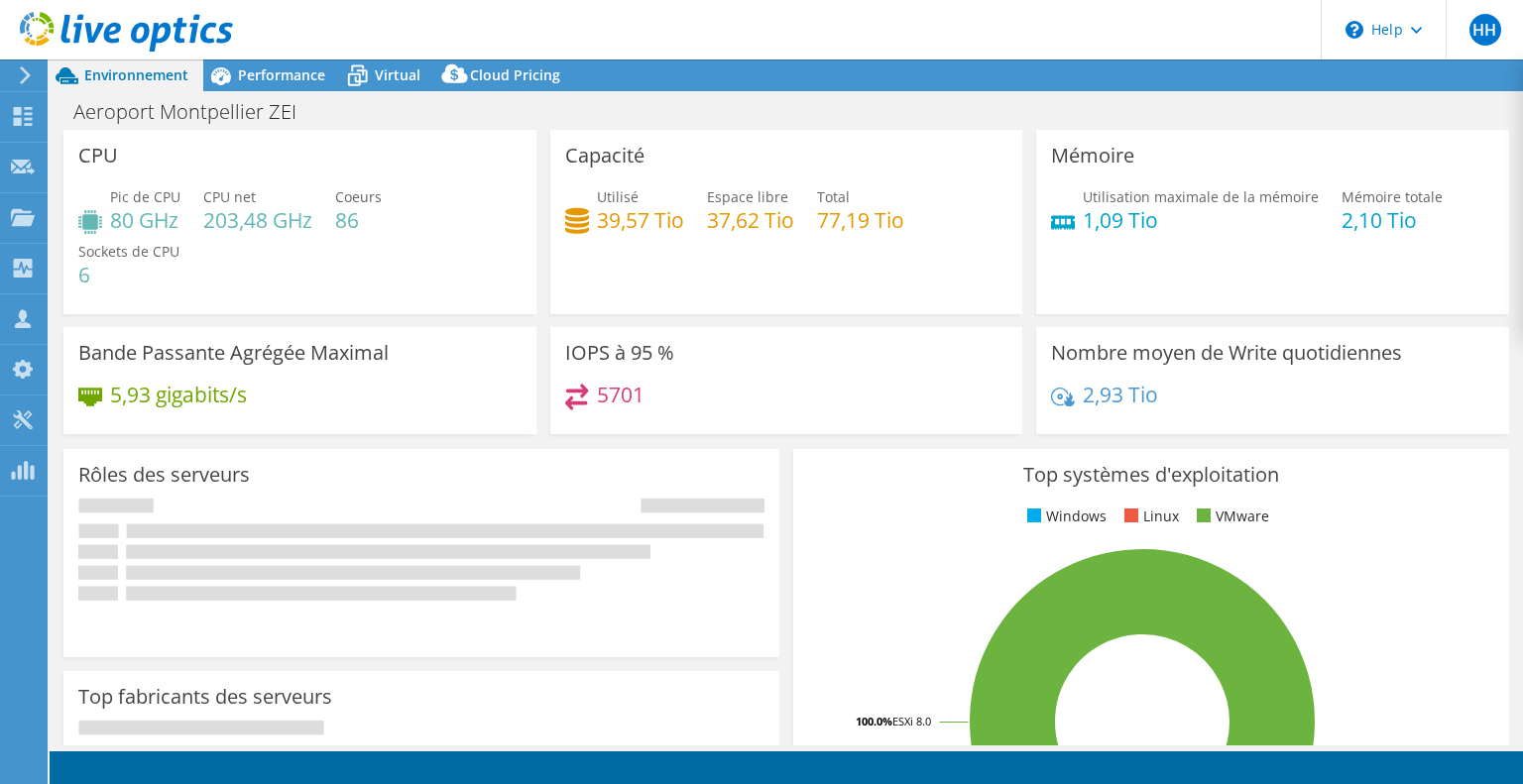 select on "USD" 